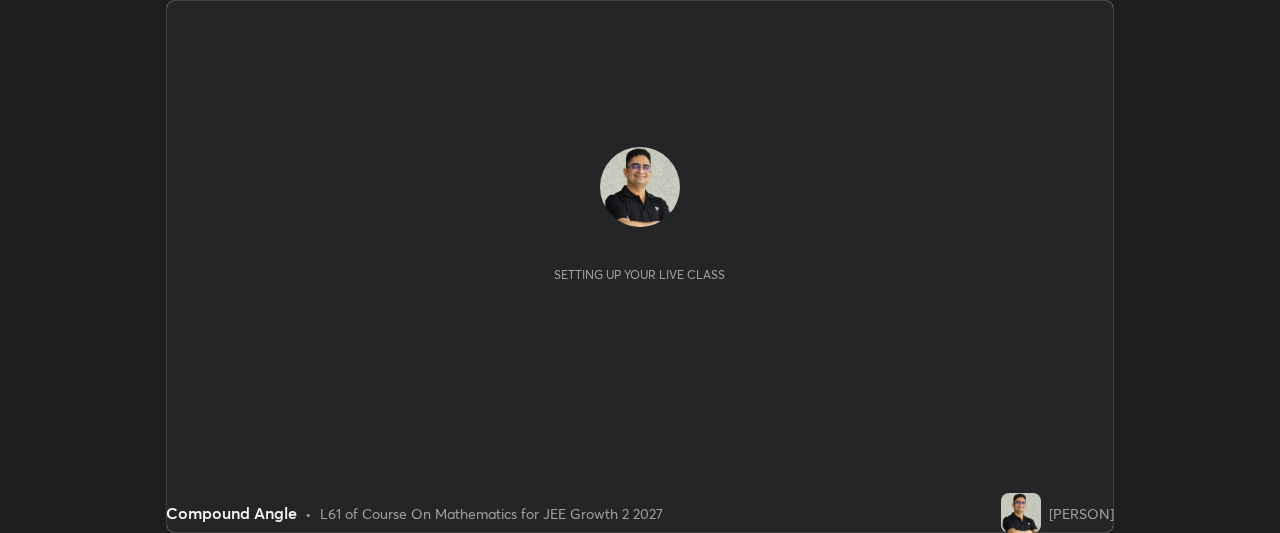 scroll, scrollTop: 0, scrollLeft: 0, axis: both 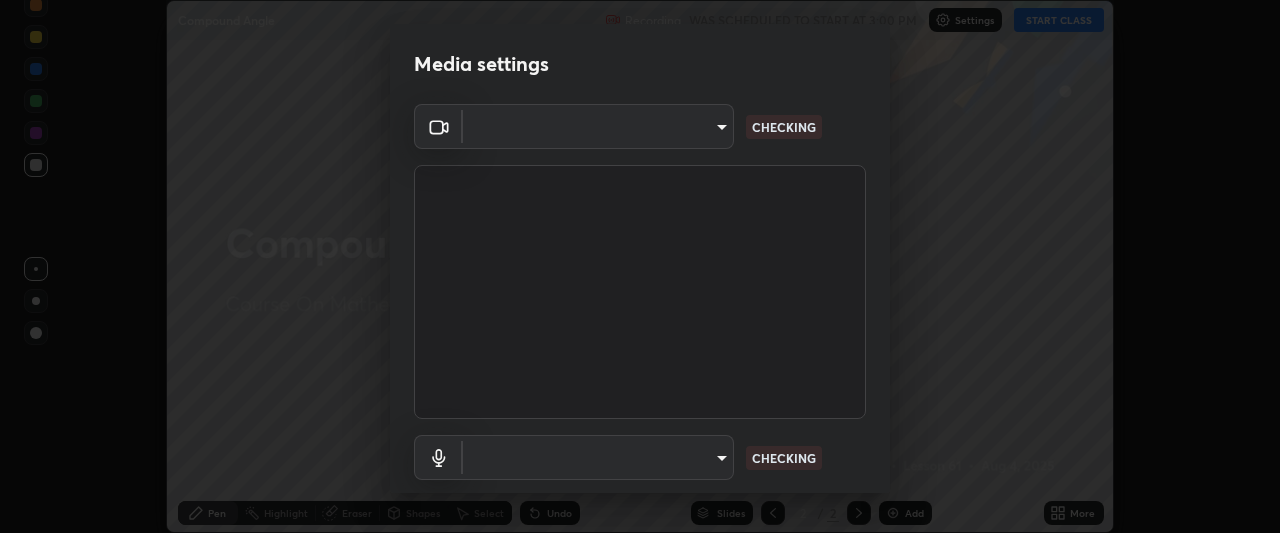 type on "ffb915138f5094fbba49c7dcbdc0b3377f3315ea980a35094b33733fc21d282d" 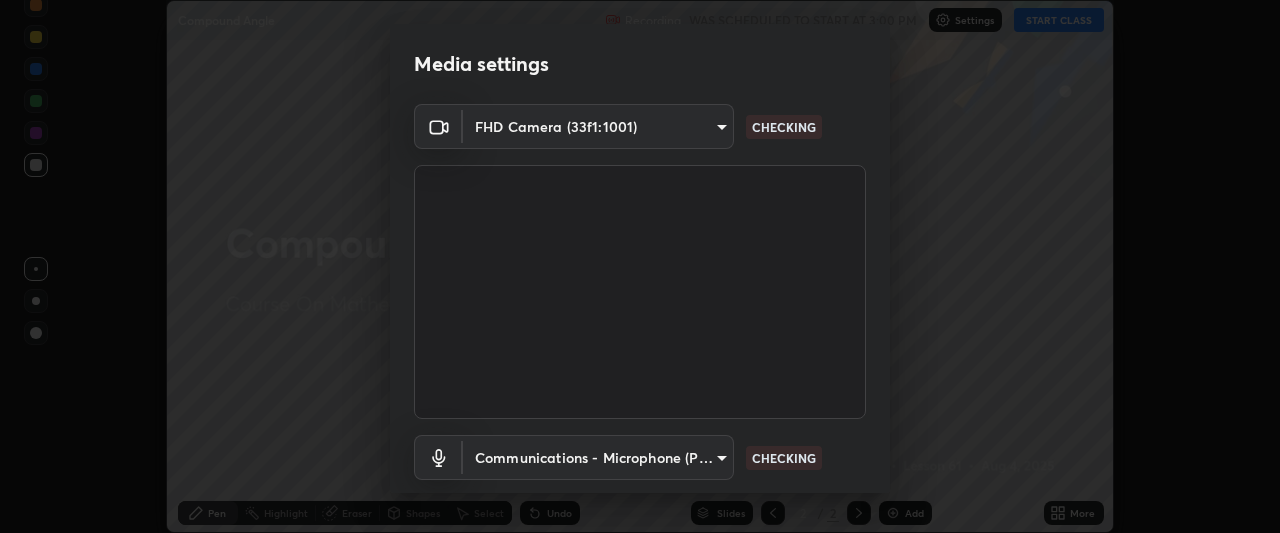 click on "Erase all Compound Angle Recording WAS SCHEDULED TO START AT  3:00 PM Settings START CLASS Setting up your live class Compound Angle • L61 of Course On Mathematics for JEE Growth 2 2027 [PERSON] Pen Highlight Eraser Shapes Select Undo Slides 2 / 2 Add More No doubts shared Encourage your learners to ask a doubt for better clarity Report an issue Reason for reporting Buffering Chat not working Audio - Video sync issue Educator video quality low ​ Attach an image Report Media settings FHD Camera (33f1:1001) [HASH] CHECKING Communications - Microphone (POROSVOC) communications CHECKING 1 / 5 Next" at bounding box center (640, 266) 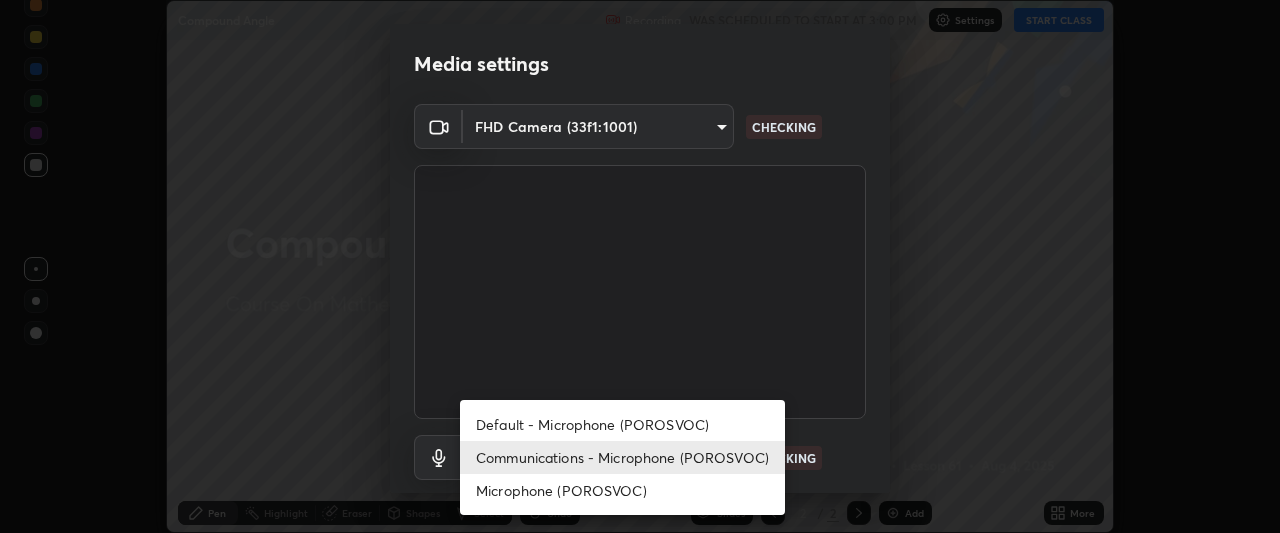 click on "Communications - Microphone (POROSVOC)" at bounding box center [622, 457] 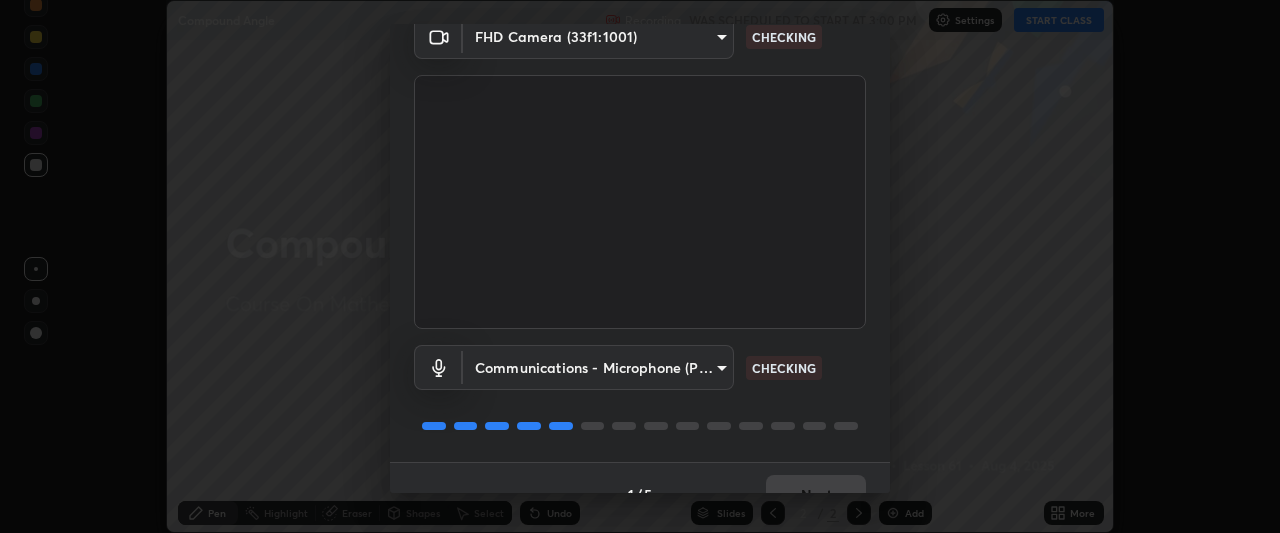 scroll, scrollTop: 123, scrollLeft: 0, axis: vertical 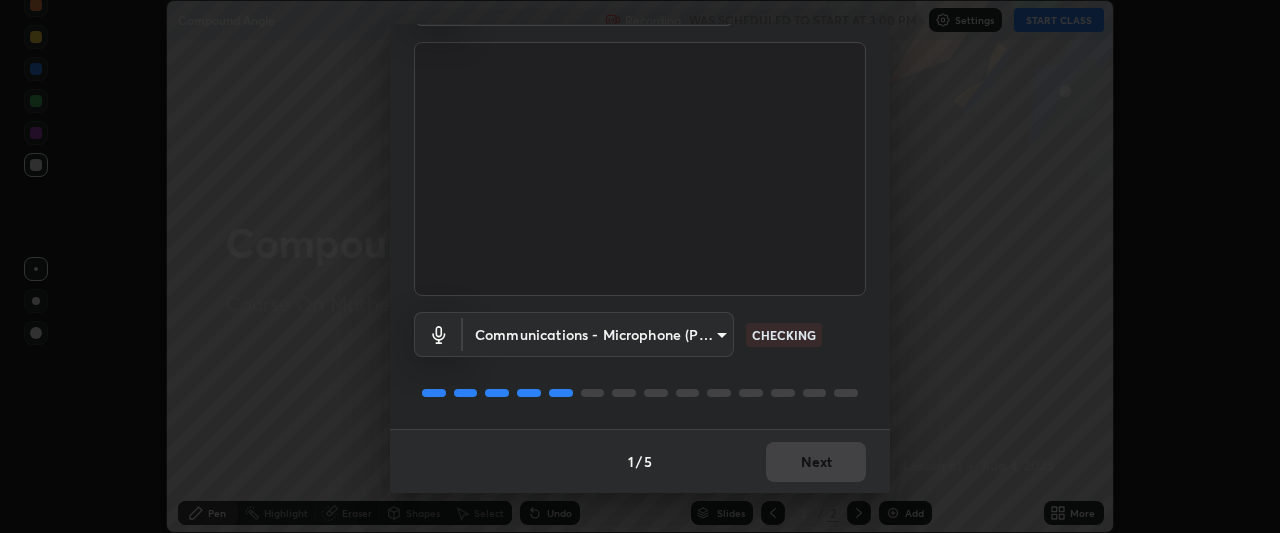 click on "Communications - Microphone (POROSVOC) communications CHECKING" at bounding box center [640, 362] 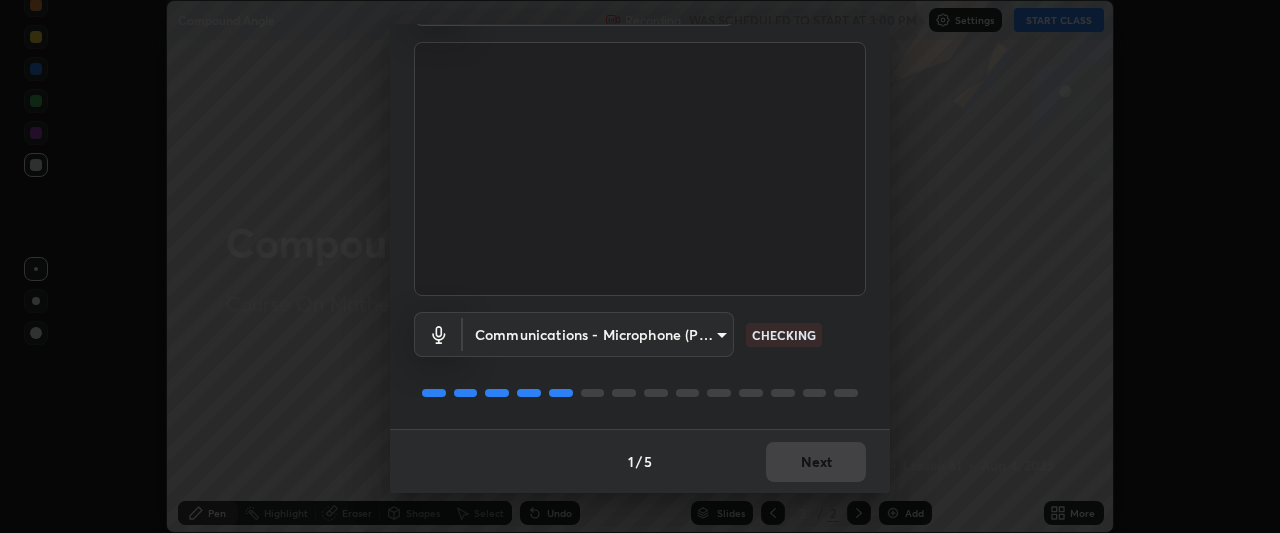 click on "Communications - Microphone (POROSVOC) communications CHECKING" at bounding box center (640, 362) 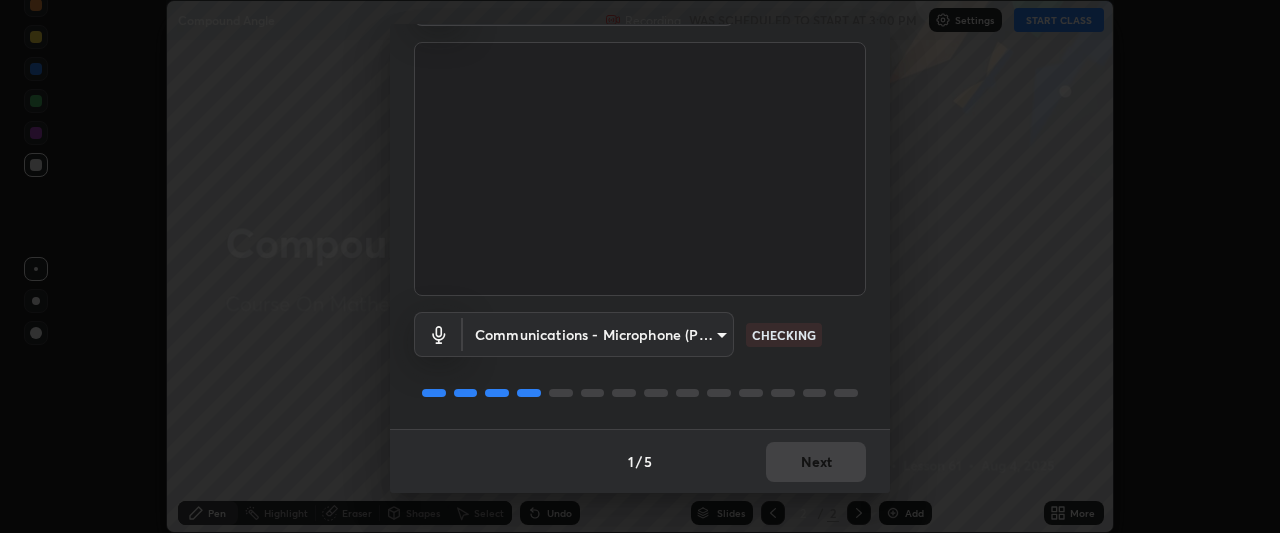 click on "Communications - Microphone (POROSVOC) communications CHECKING" at bounding box center (640, 362) 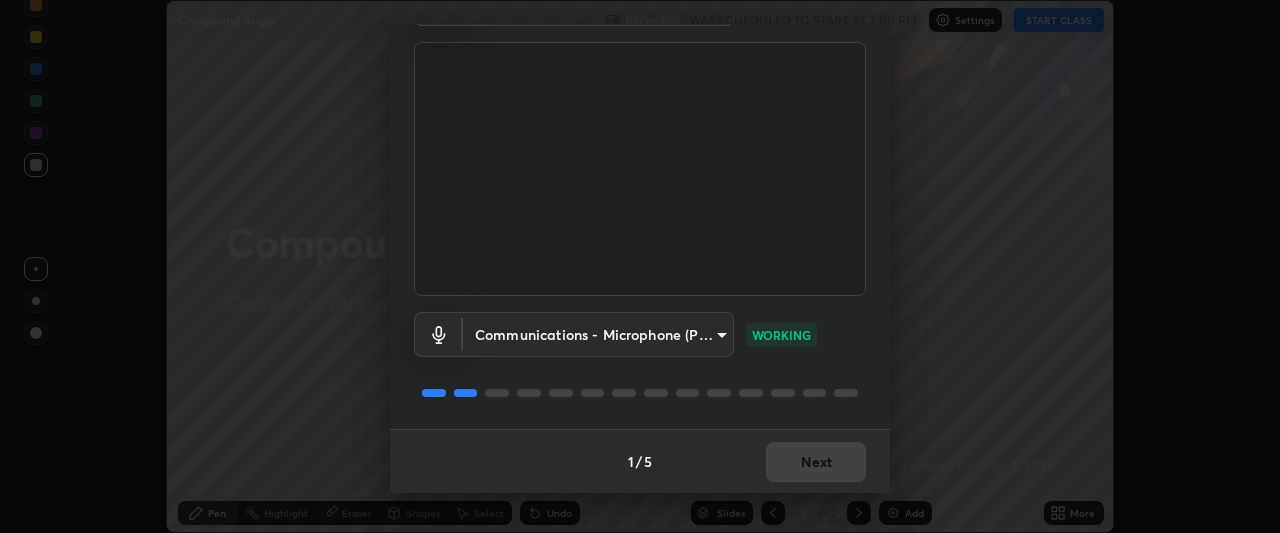 click at bounding box center [815, 393] 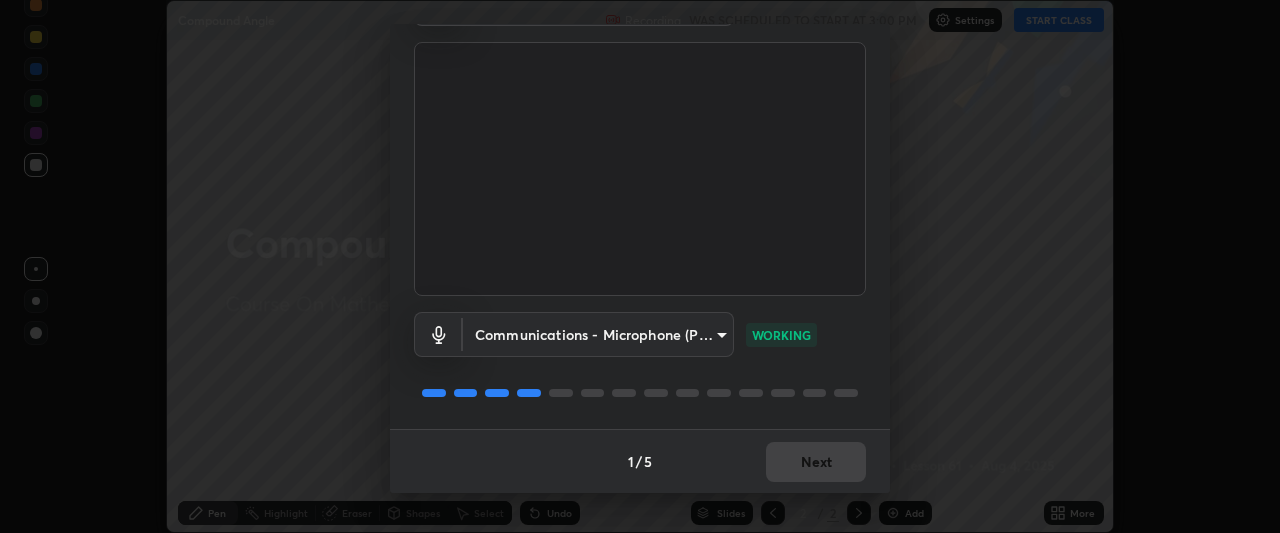 click on "Communications - Microphone (POROSVOC) communications WORKING" at bounding box center (640, 362) 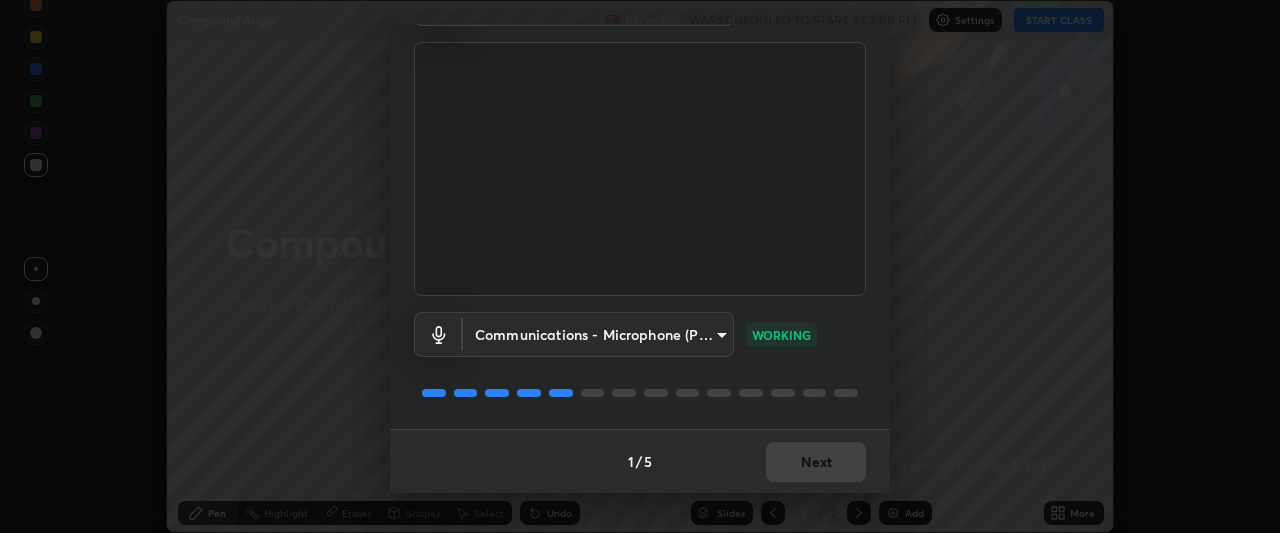 click on "Communications - Microphone (POROSVOC) communications WORKING" at bounding box center [640, 362] 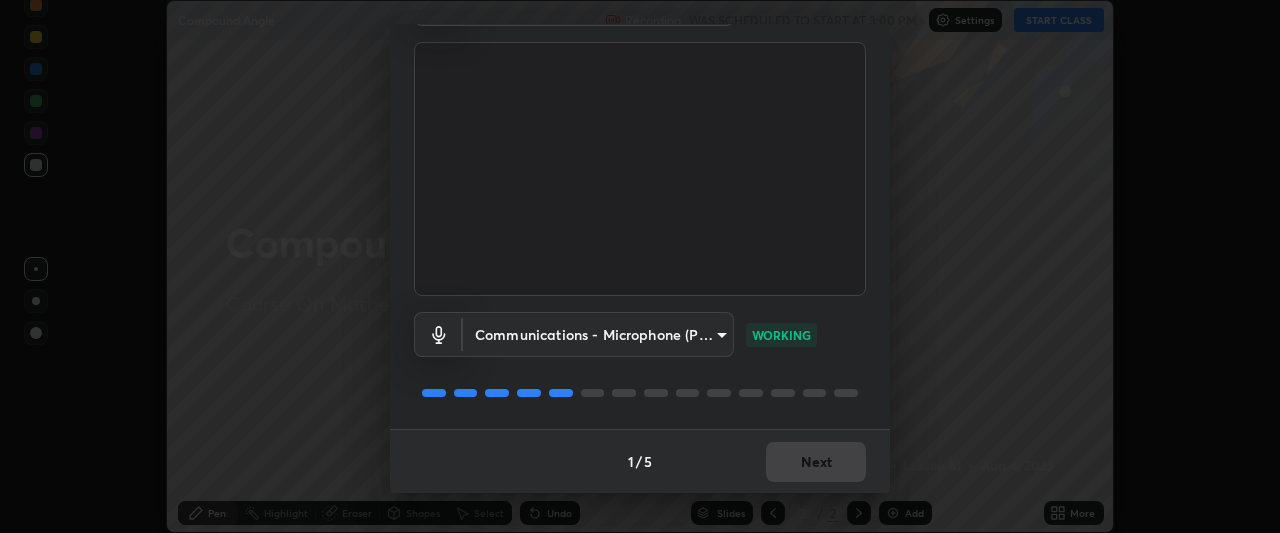 click on "Communications - Microphone (POROSVOC) communications WORKING" at bounding box center (640, 362) 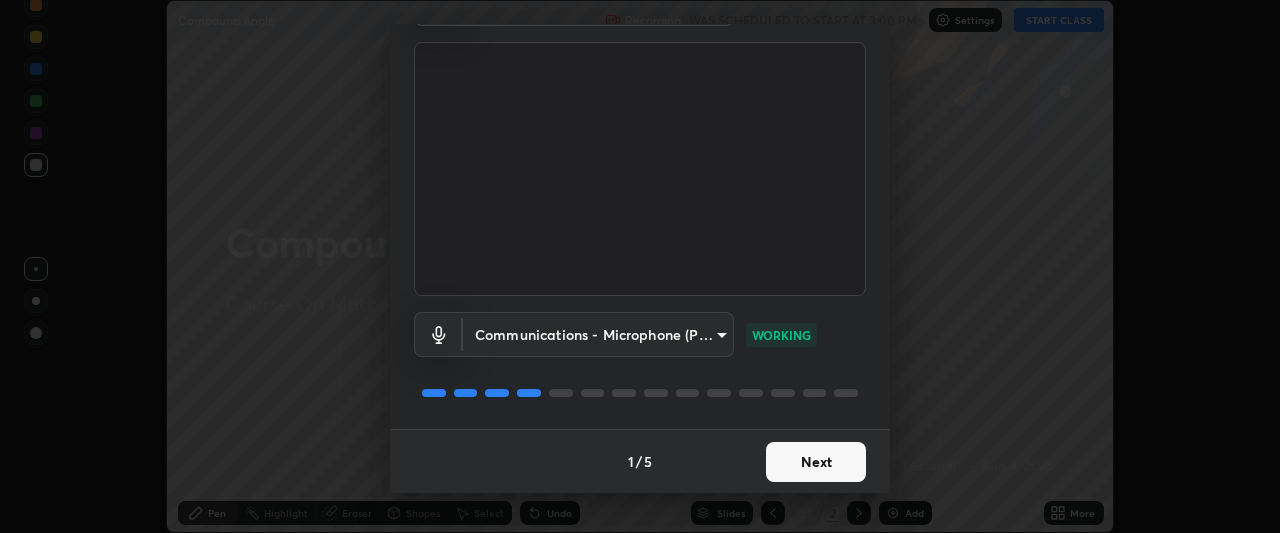 click on "Next" at bounding box center [816, 462] 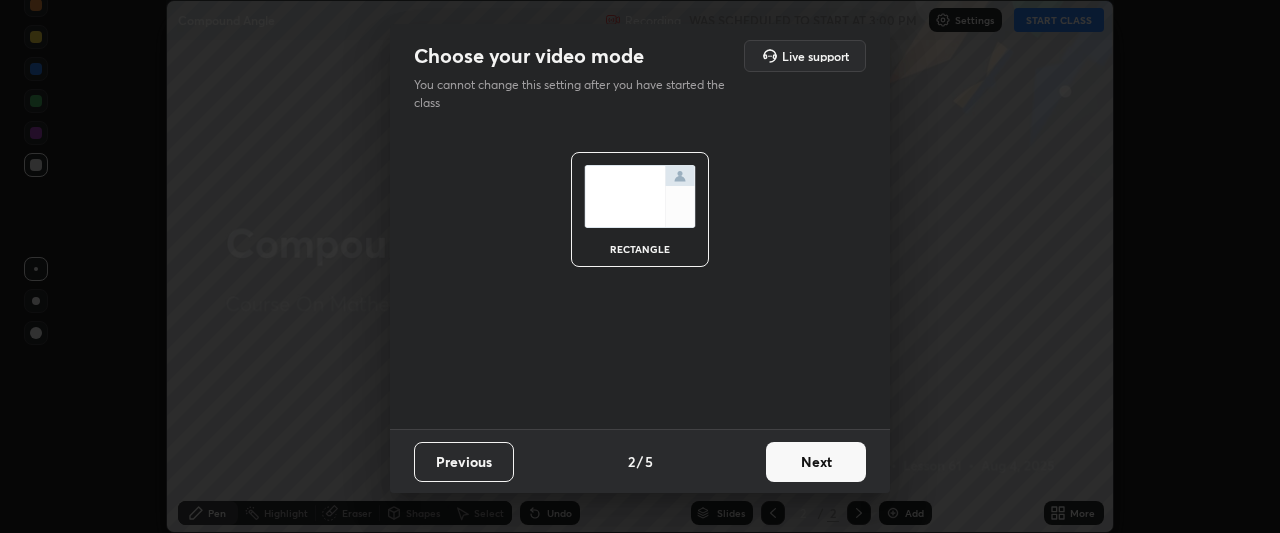 scroll, scrollTop: 0, scrollLeft: 0, axis: both 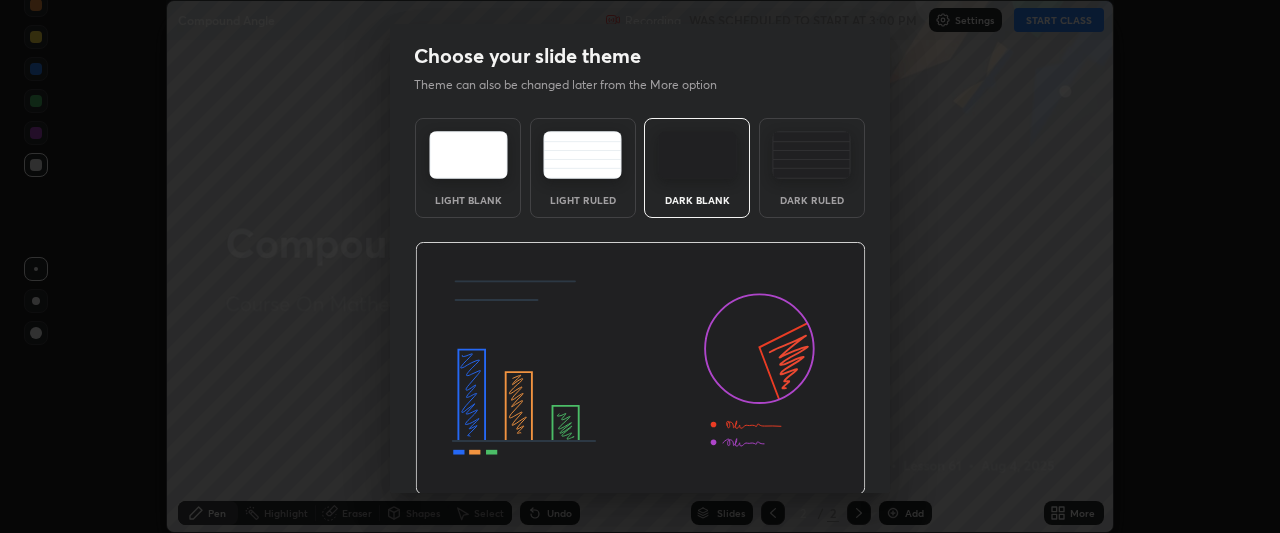 click at bounding box center [640, 369] 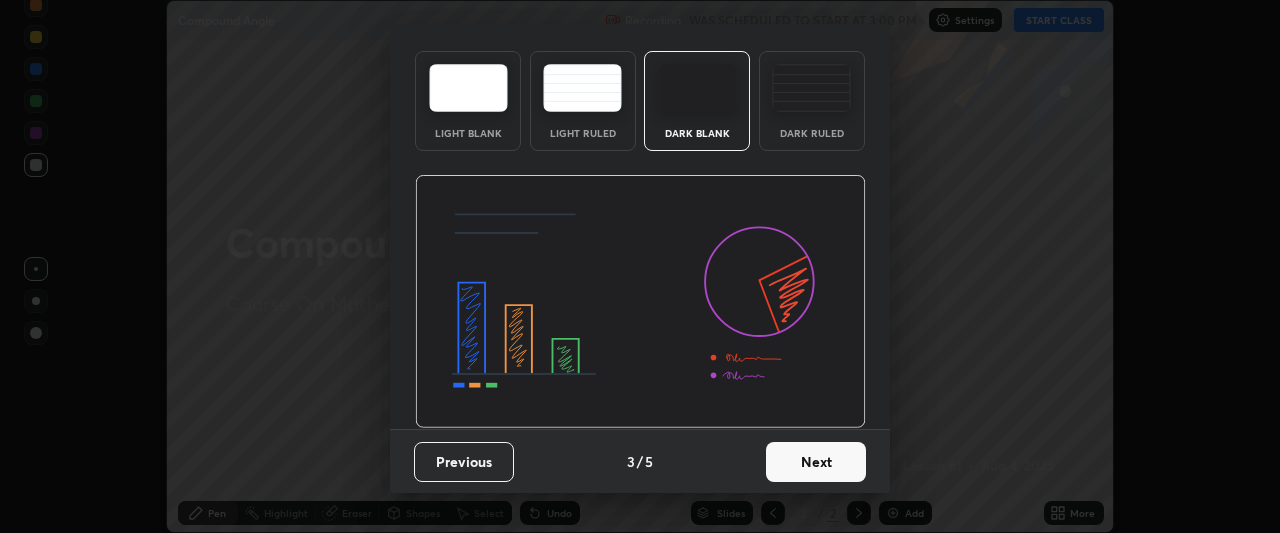 click on "Next" at bounding box center [816, 462] 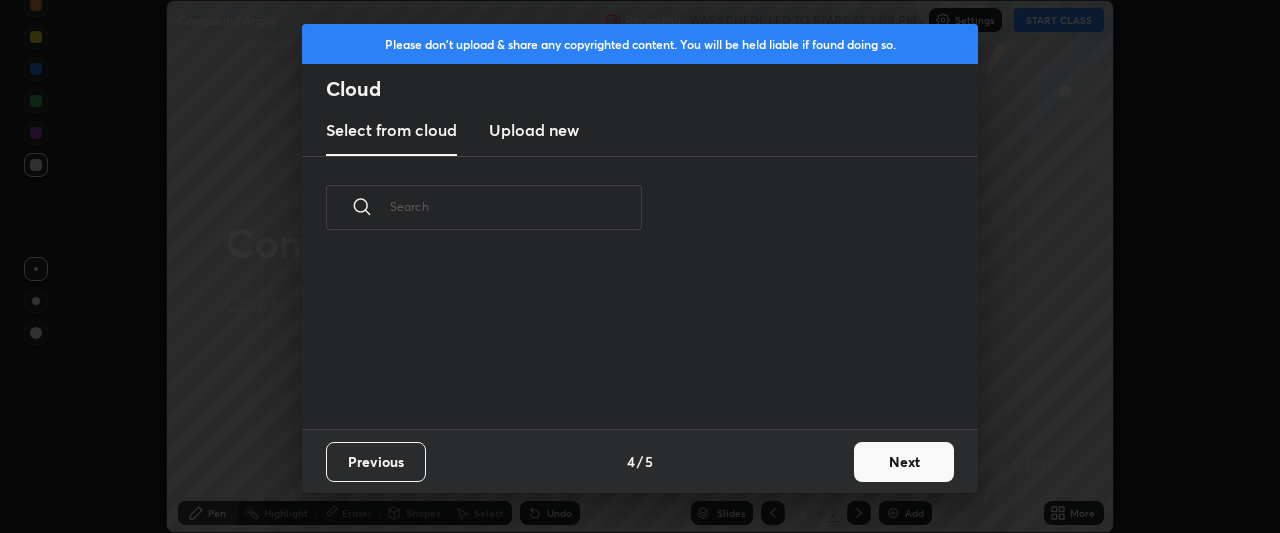 click on "Previous 4 / 5 Next" at bounding box center (640, 461) 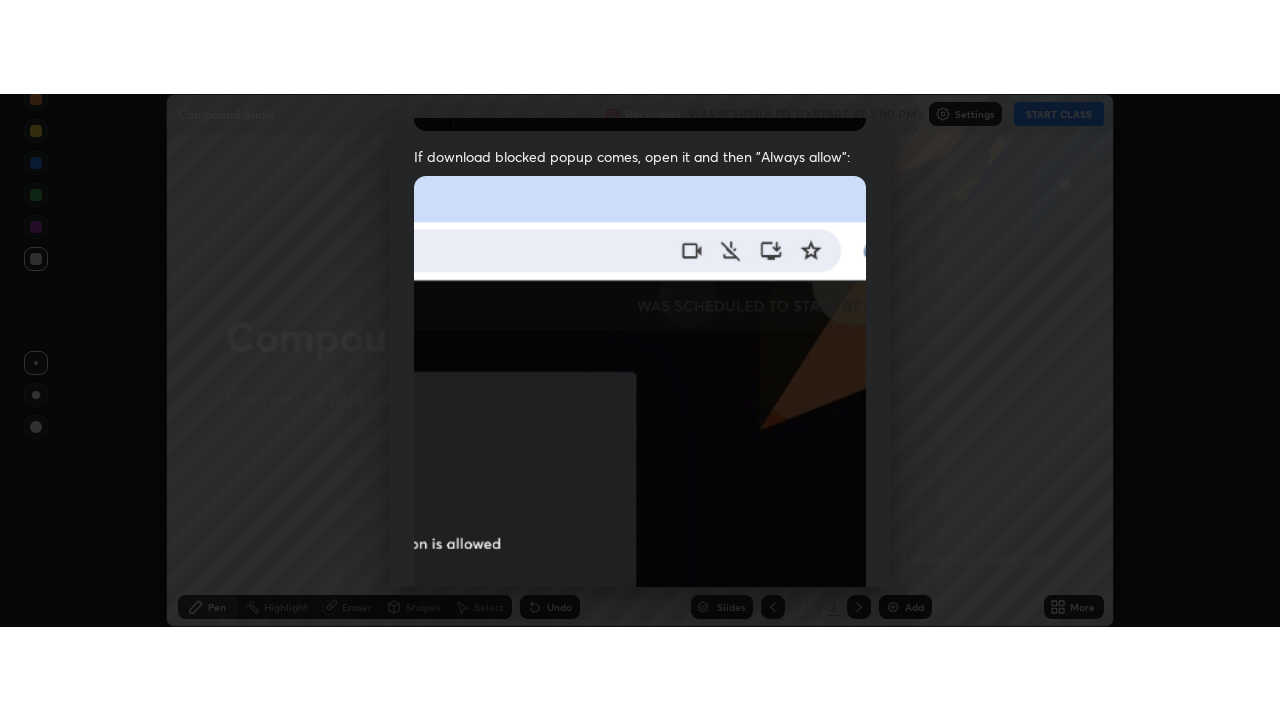 scroll, scrollTop: 531, scrollLeft: 0, axis: vertical 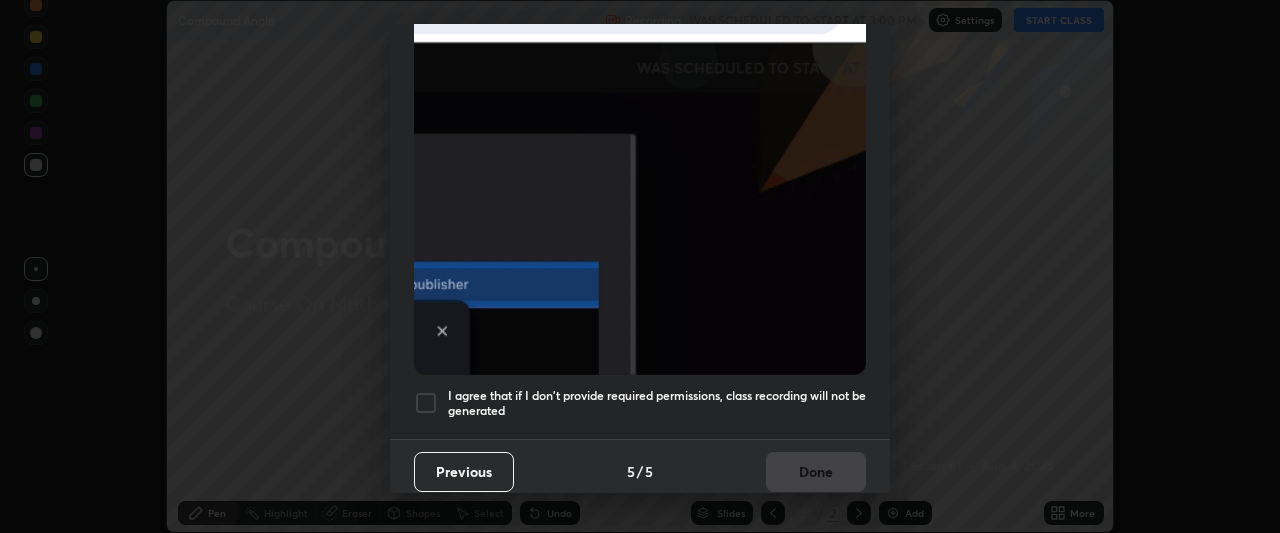 click at bounding box center [426, 403] 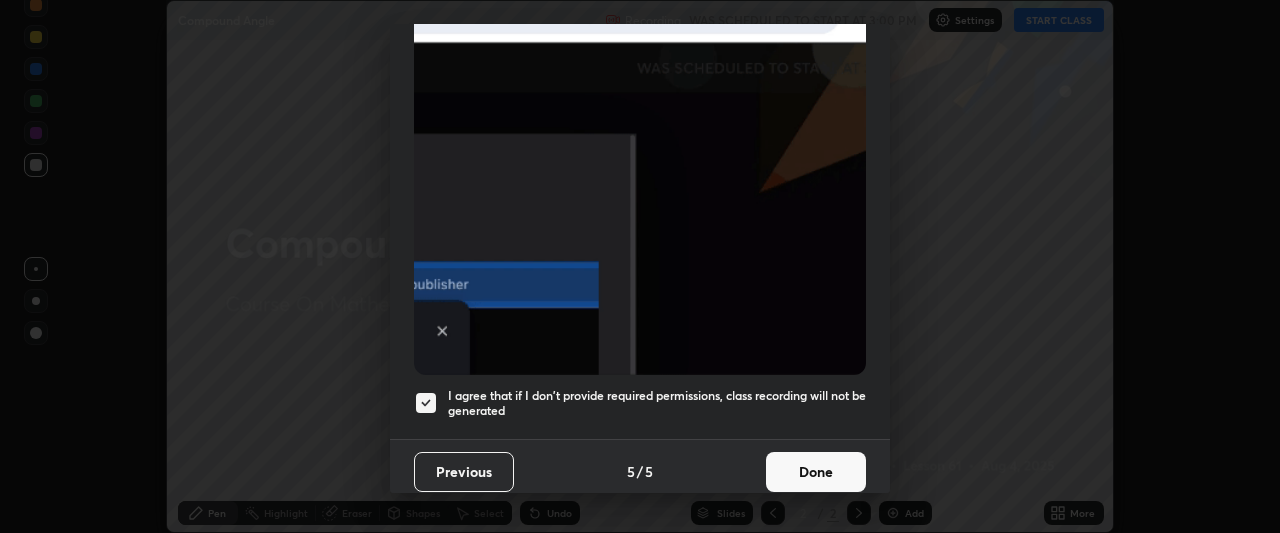 click on "Done" at bounding box center (816, 472) 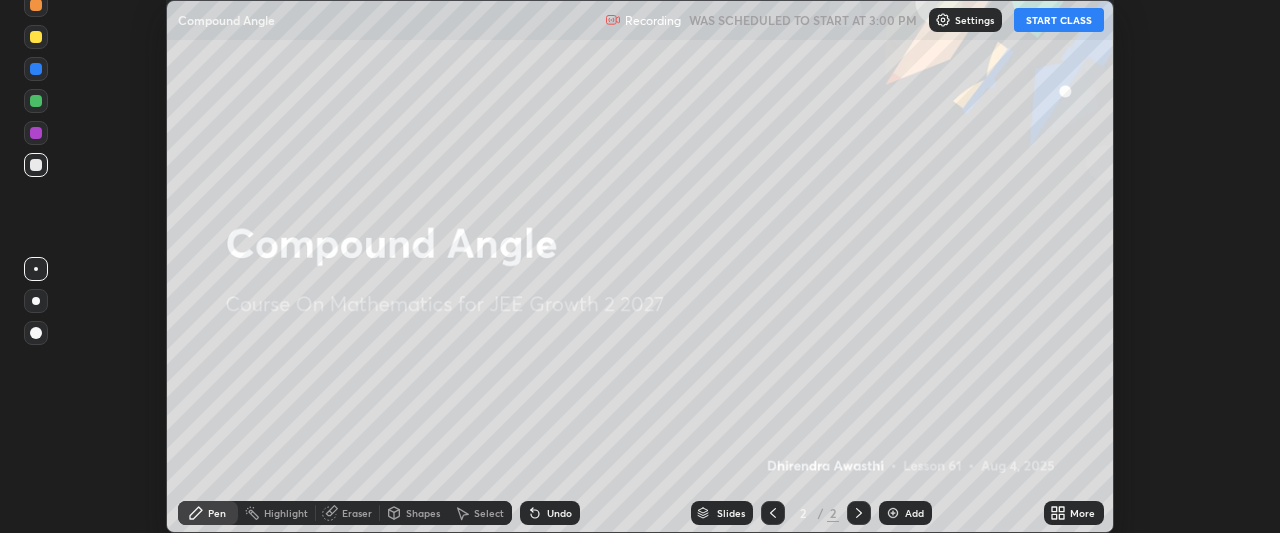 click on "START CLASS" at bounding box center [1059, 20] 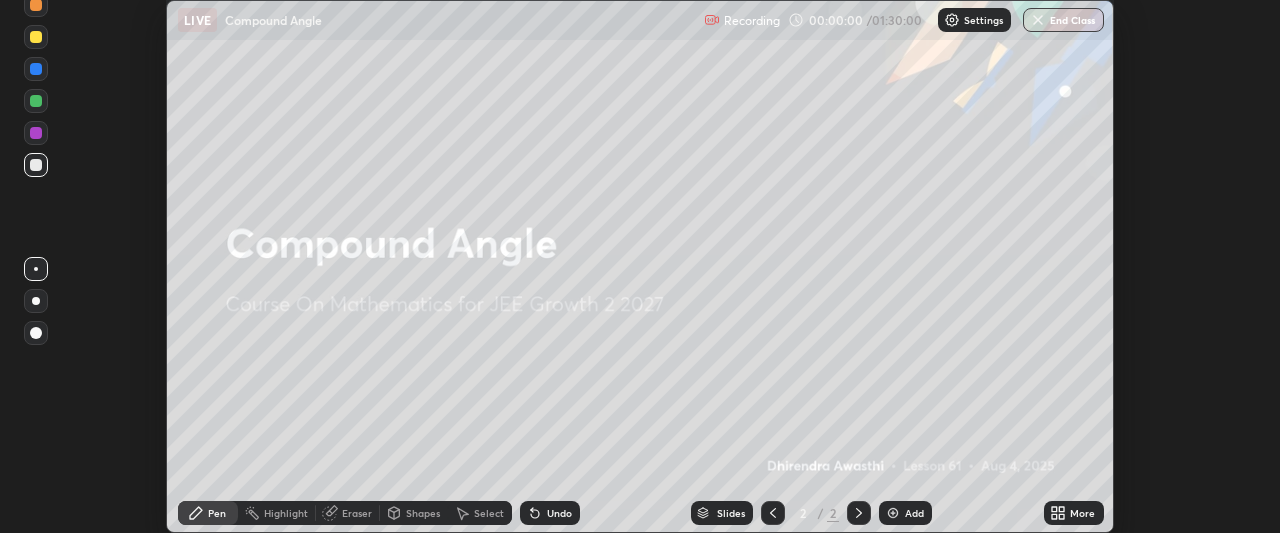 click 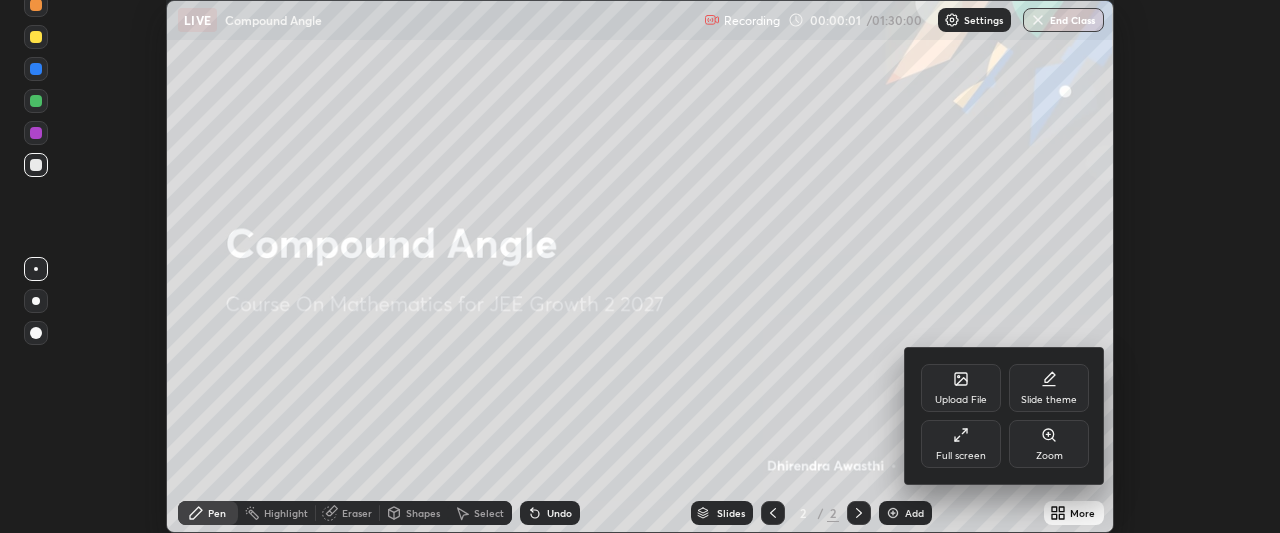 click on "Full screen" at bounding box center (961, 444) 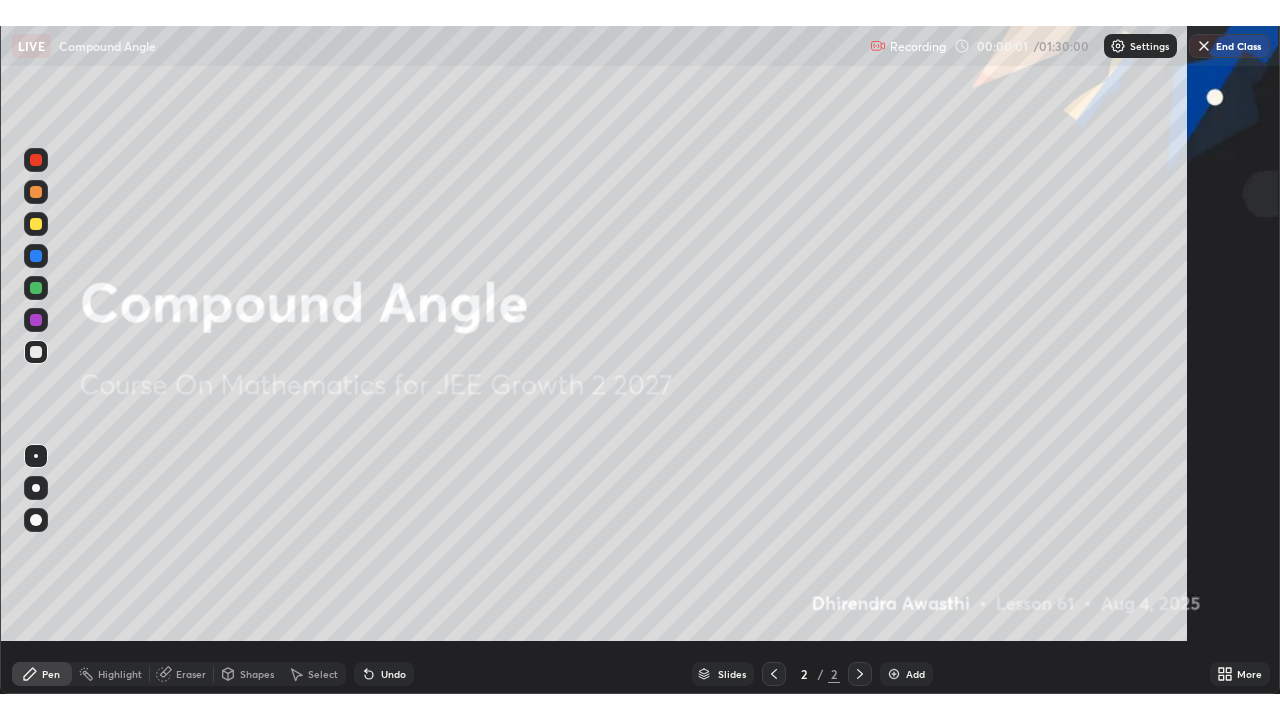 scroll, scrollTop: 99280, scrollLeft: 98720, axis: both 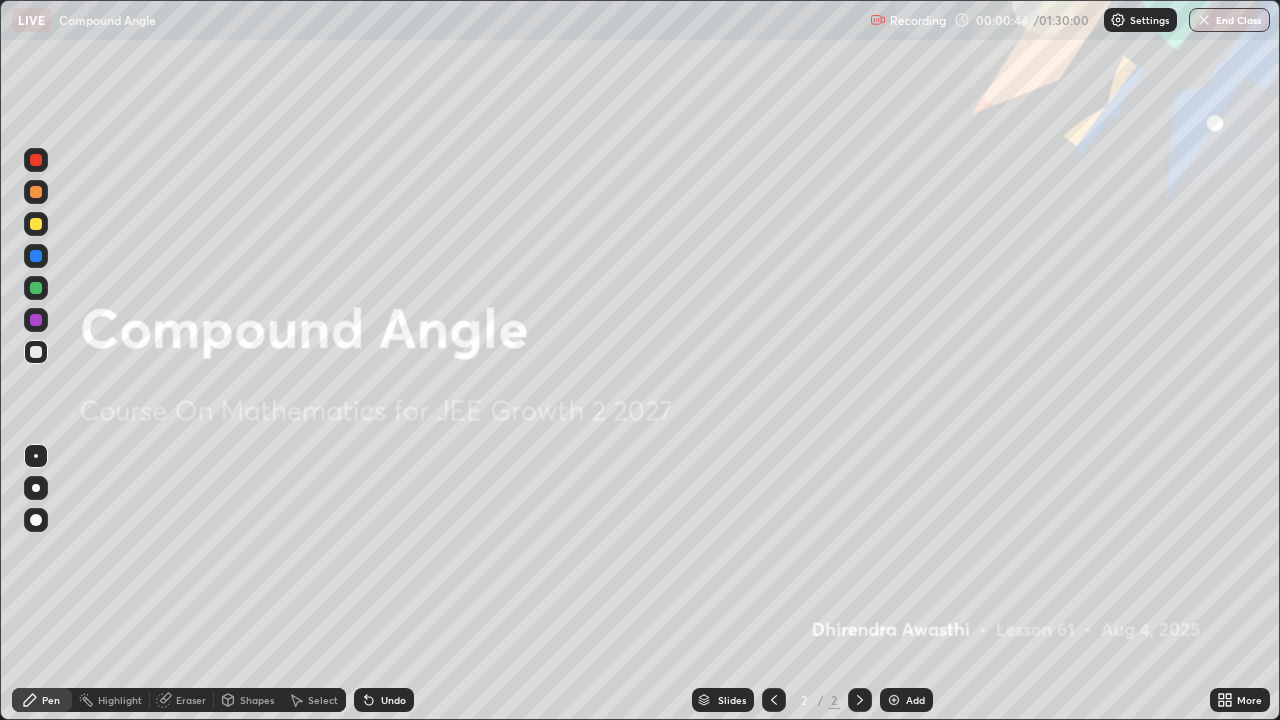 click 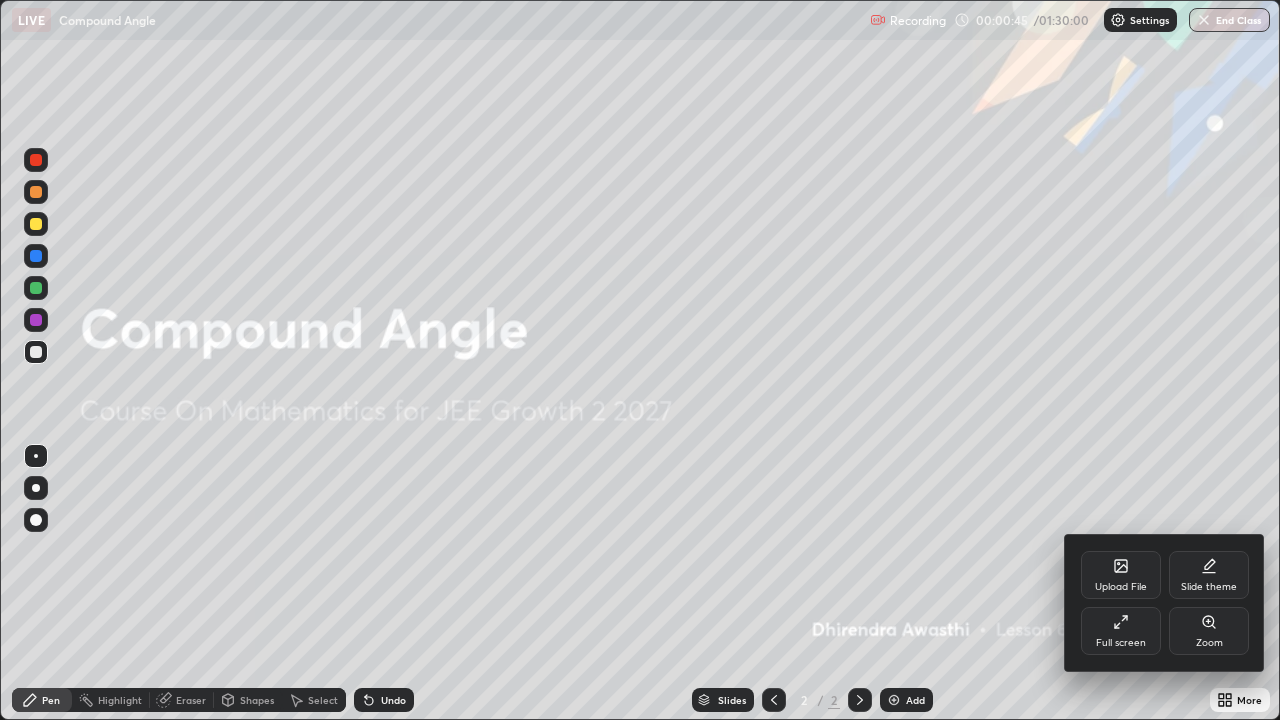 click 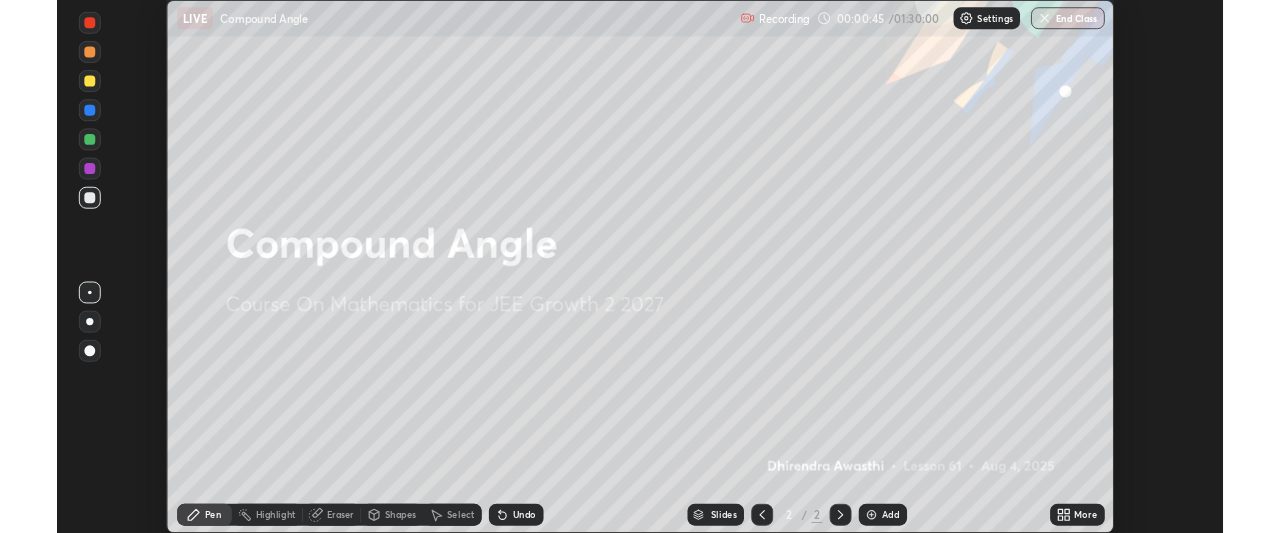 scroll, scrollTop: 533, scrollLeft: 1280, axis: both 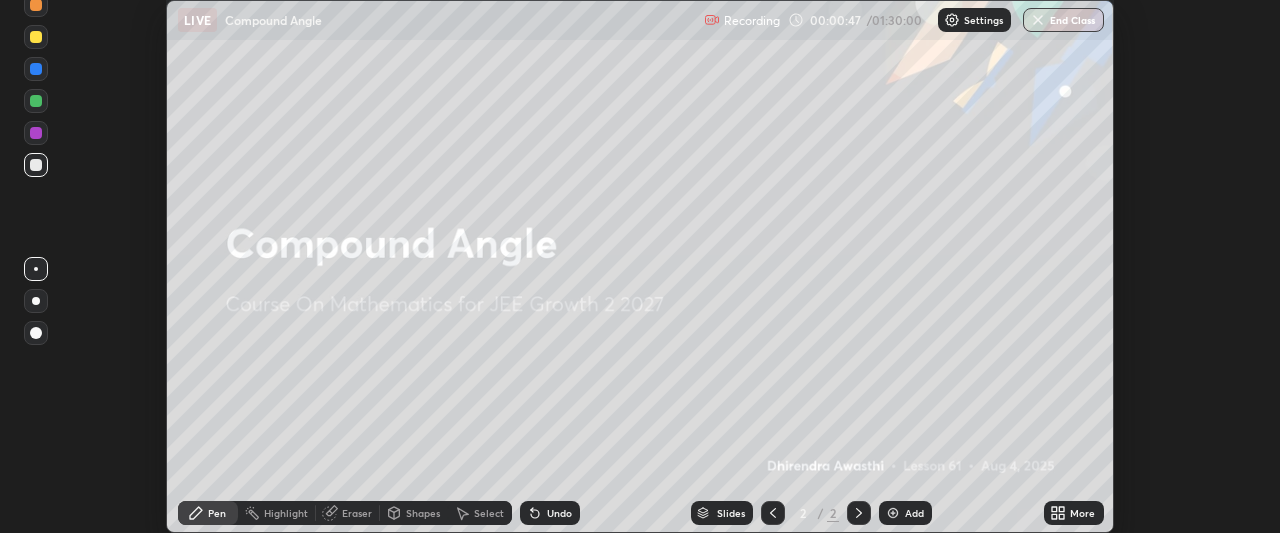 click 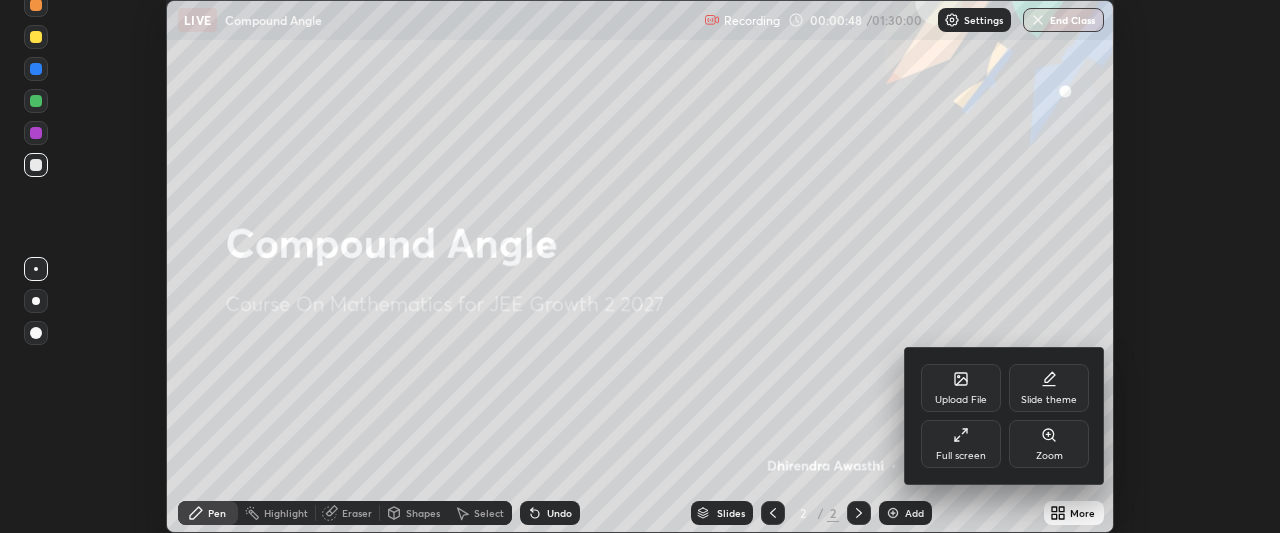 click on "Full screen" at bounding box center [961, 444] 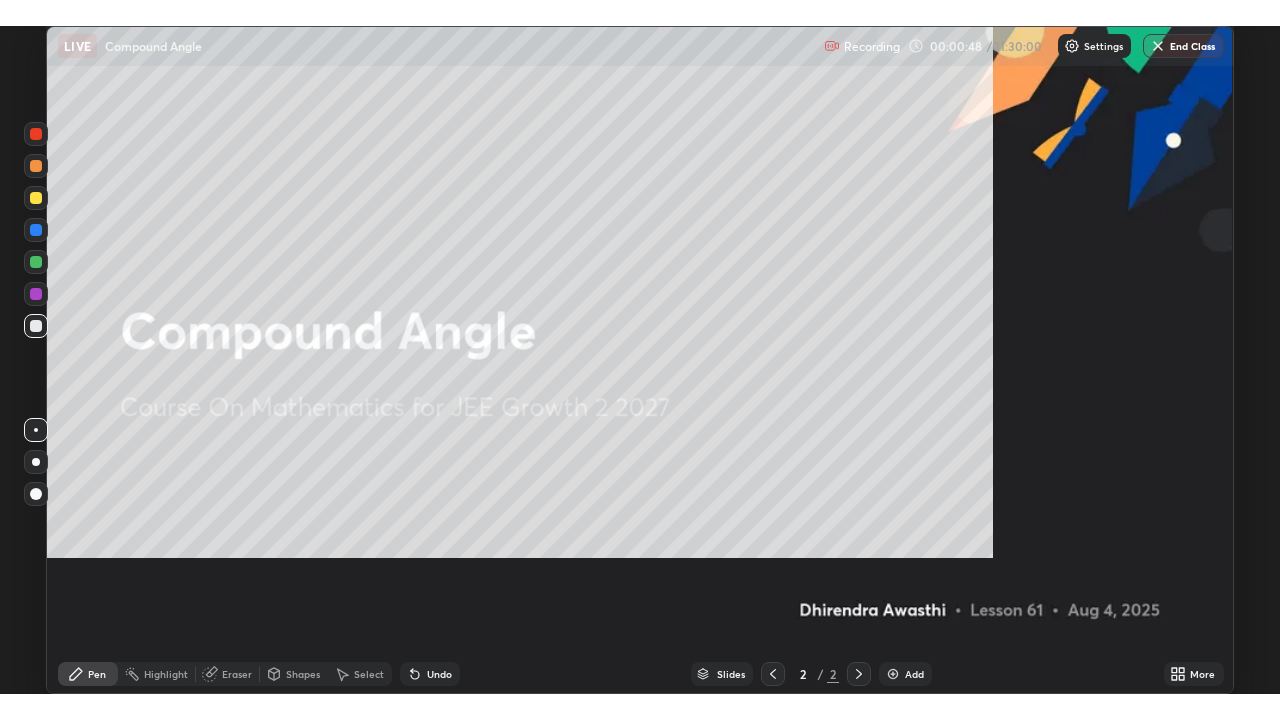 scroll, scrollTop: 99280, scrollLeft: 98720, axis: both 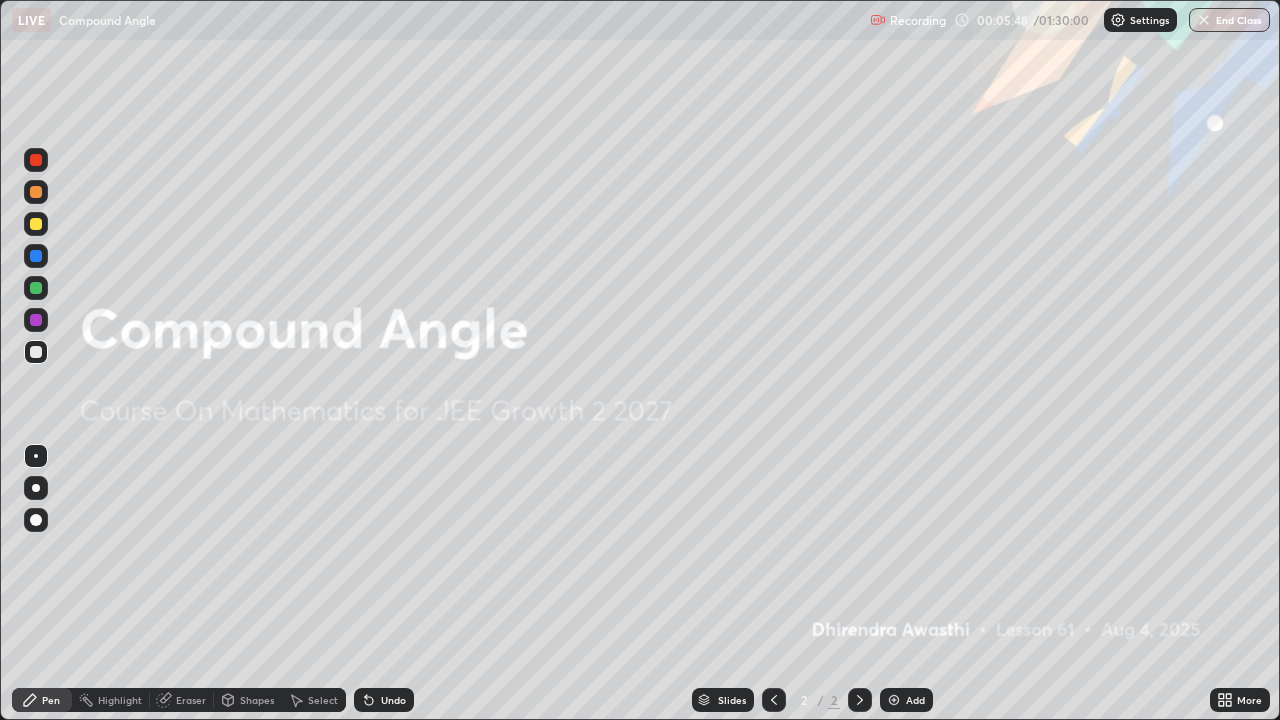 click 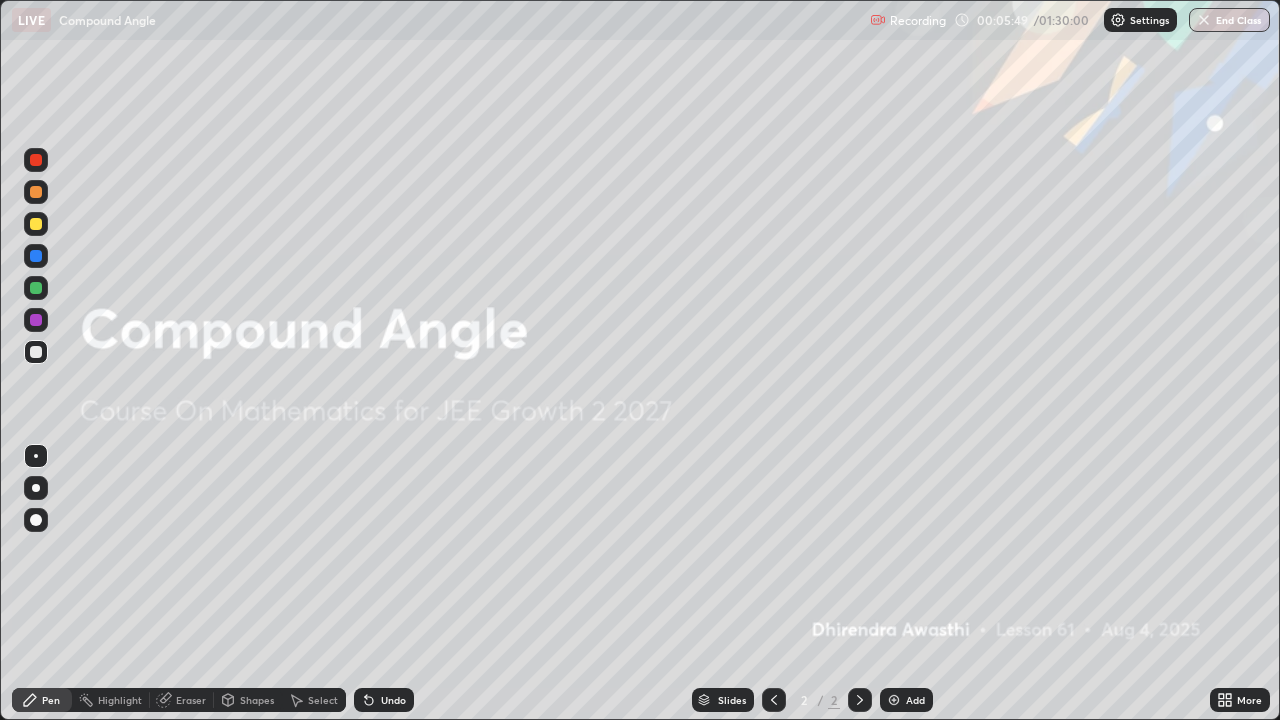 click at bounding box center (894, 700) 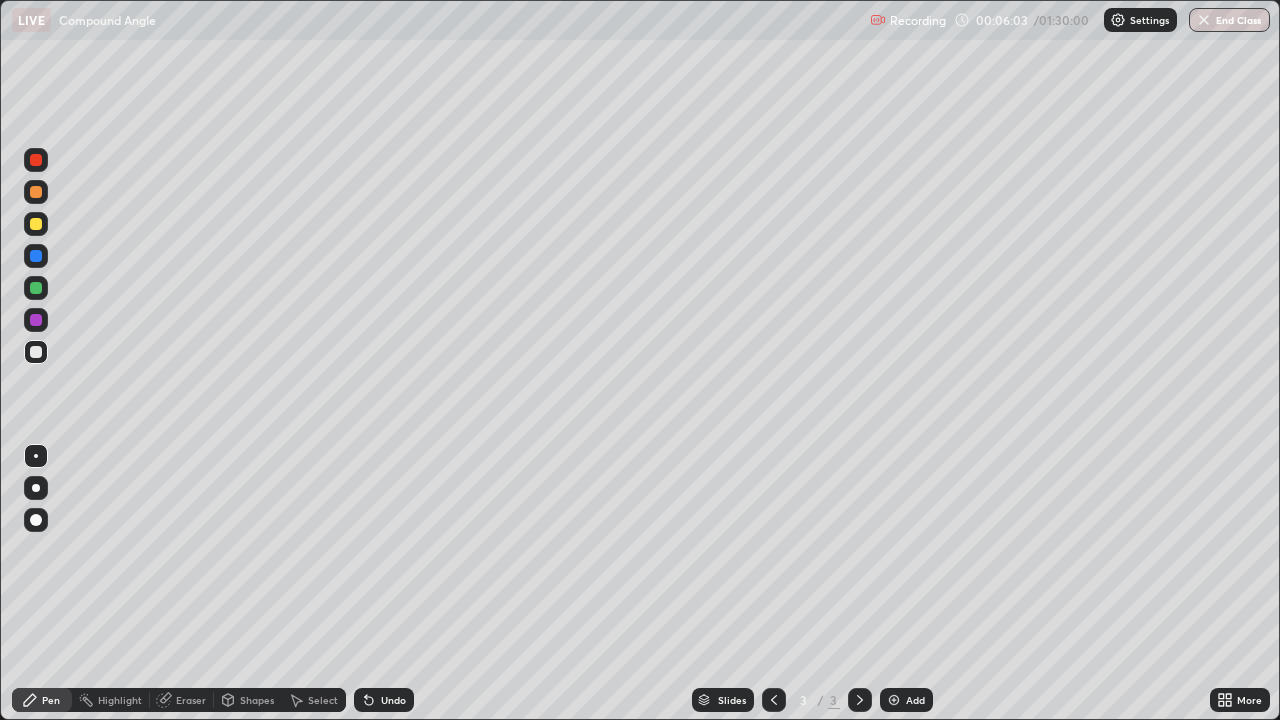 click on "Undo" at bounding box center (393, 700) 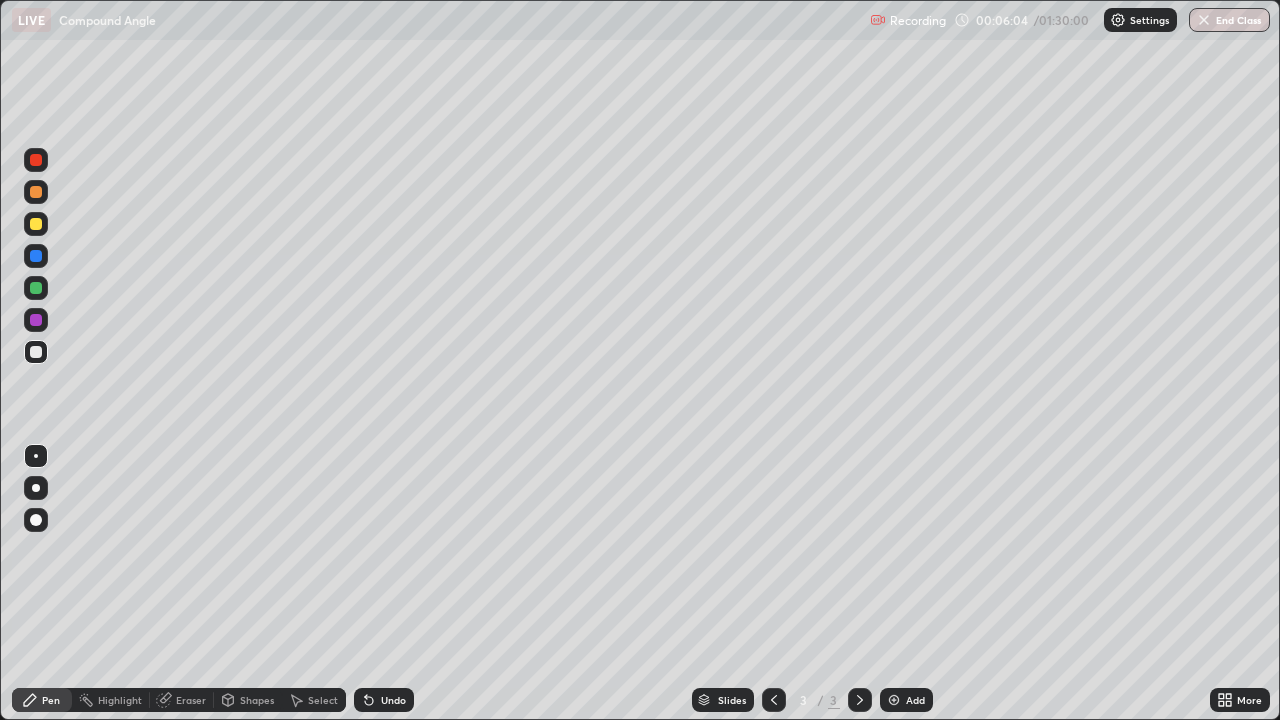 click on "Undo" at bounding box center (393, 700) 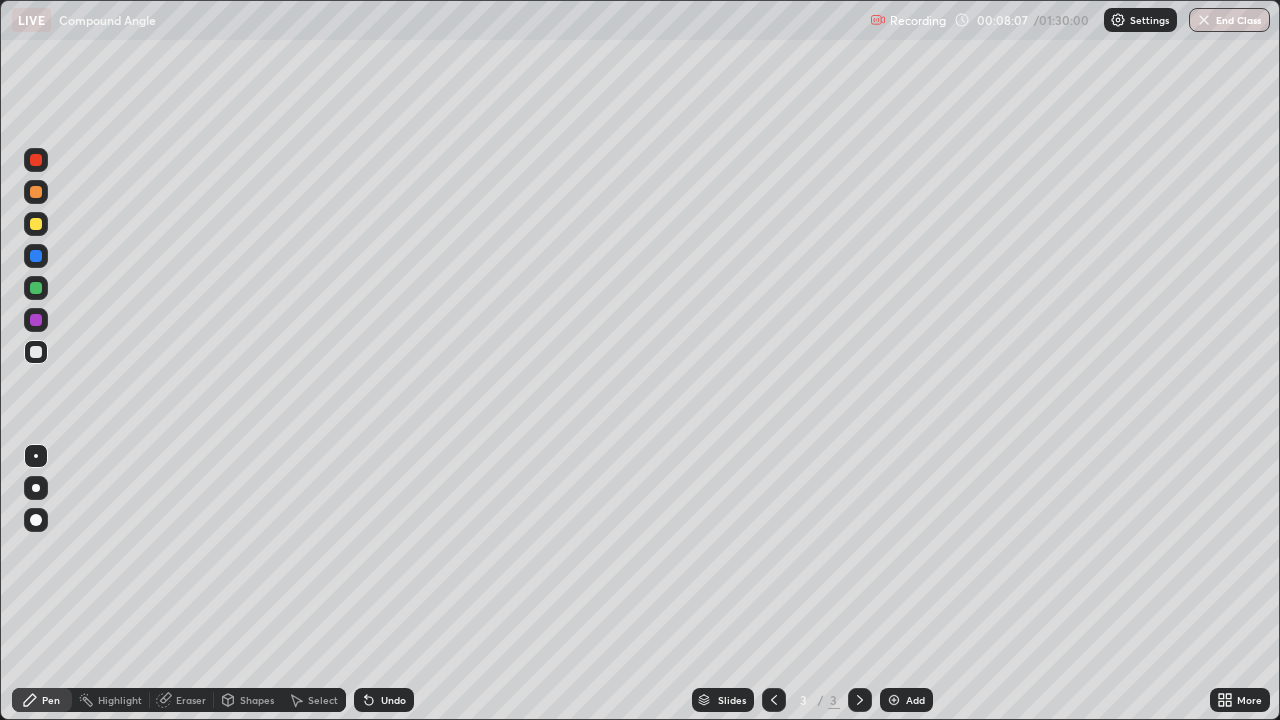 click on "Undo" at bounding box center [393, 700] 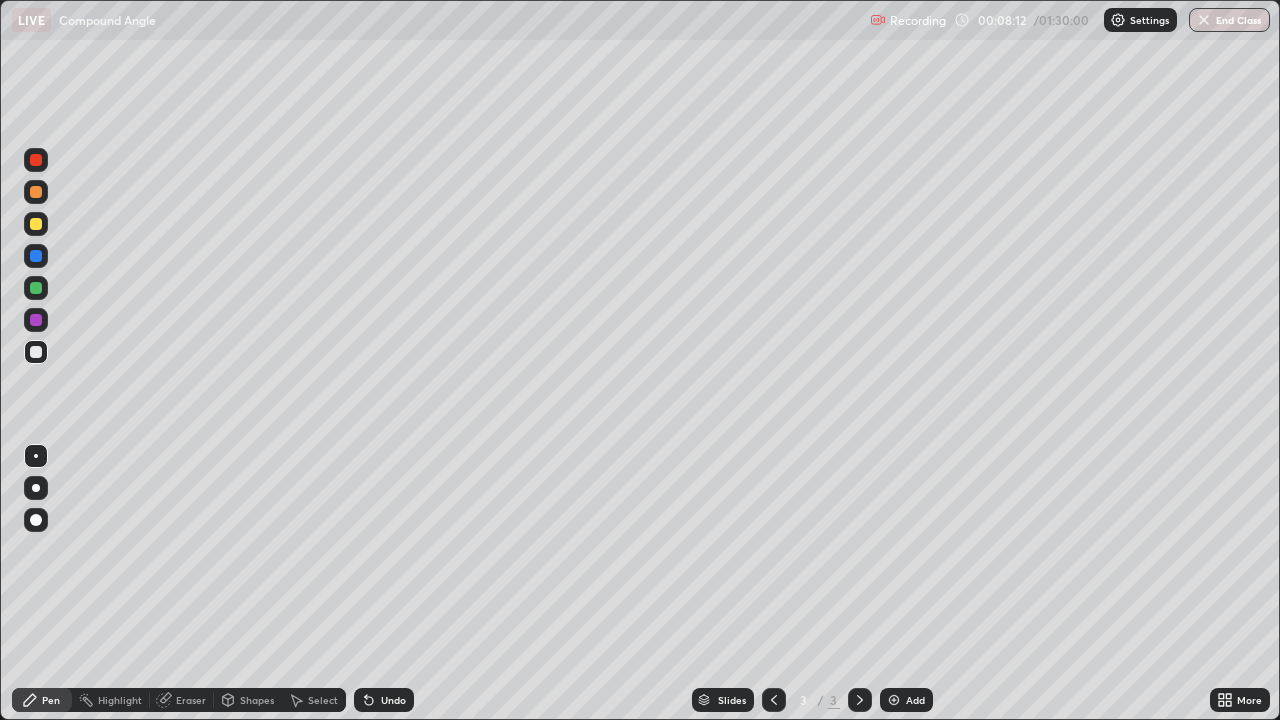 click on "Eraser" at bounding box center [191, 700] 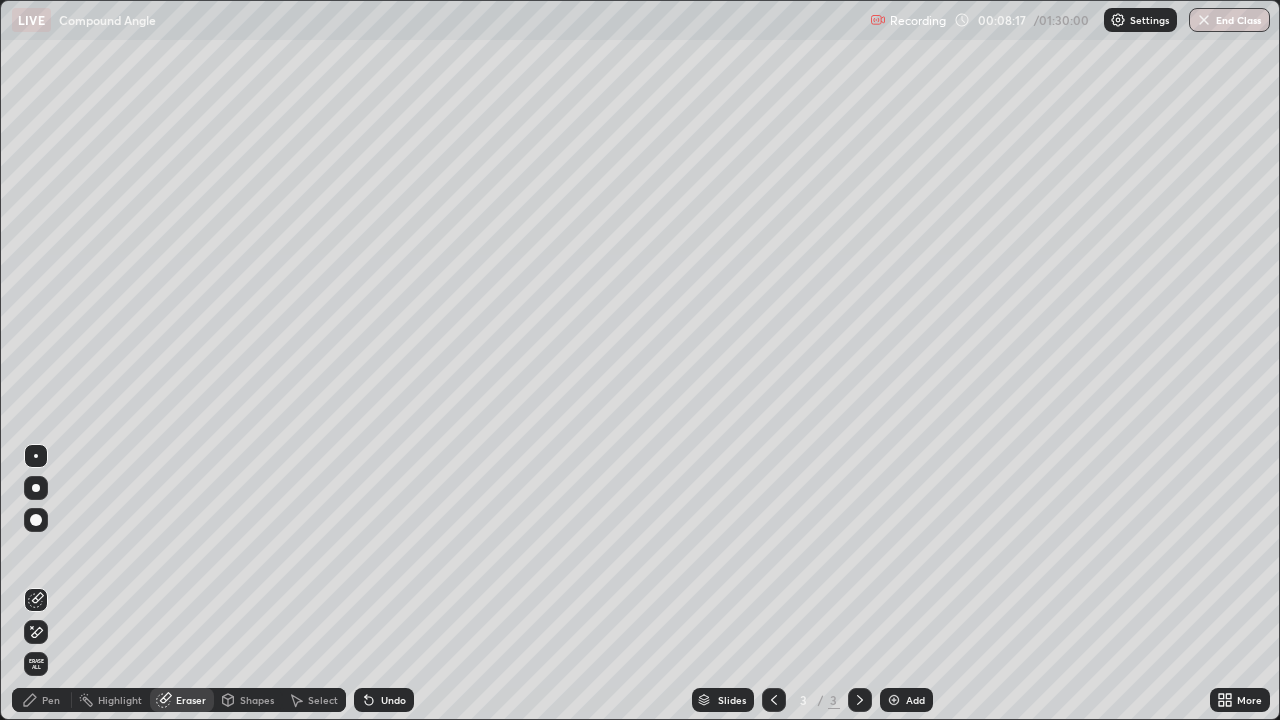 click on "Pen" at bounding box center [51, 700] 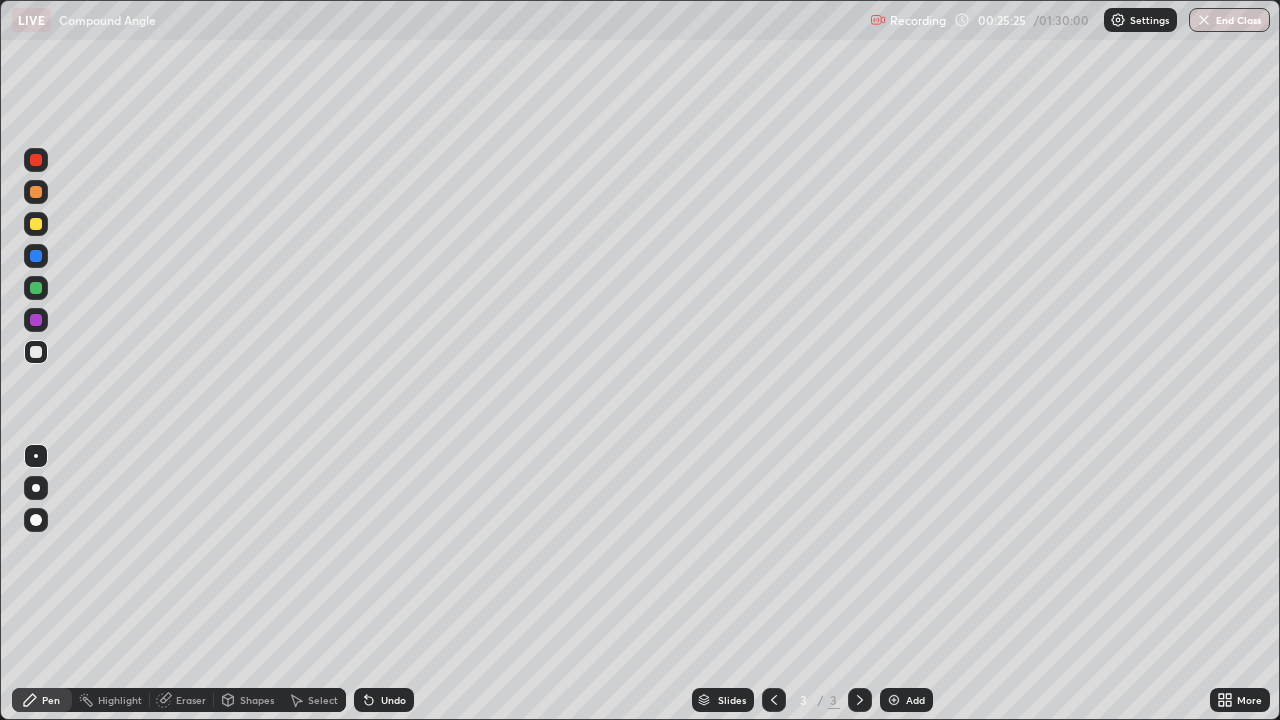 click at bounding box center [36, 224] 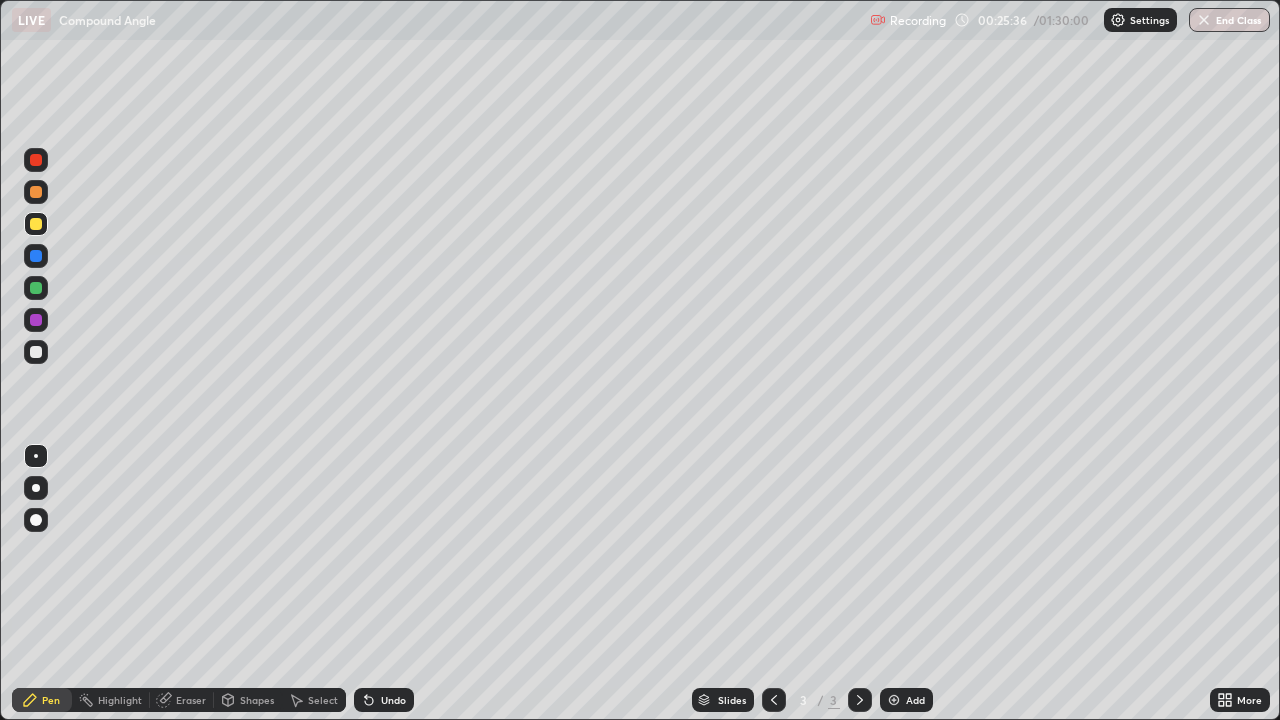 click at bounding box center (894, 700) 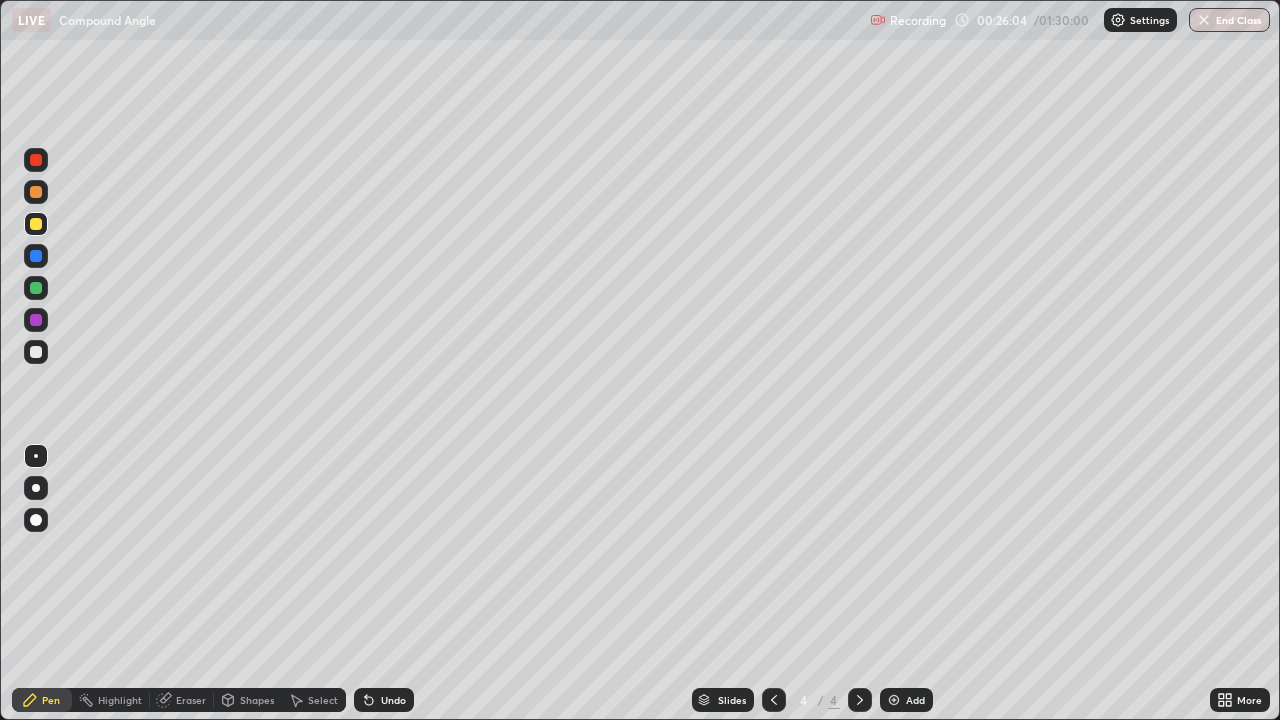 click at bounding box center [36, 352] 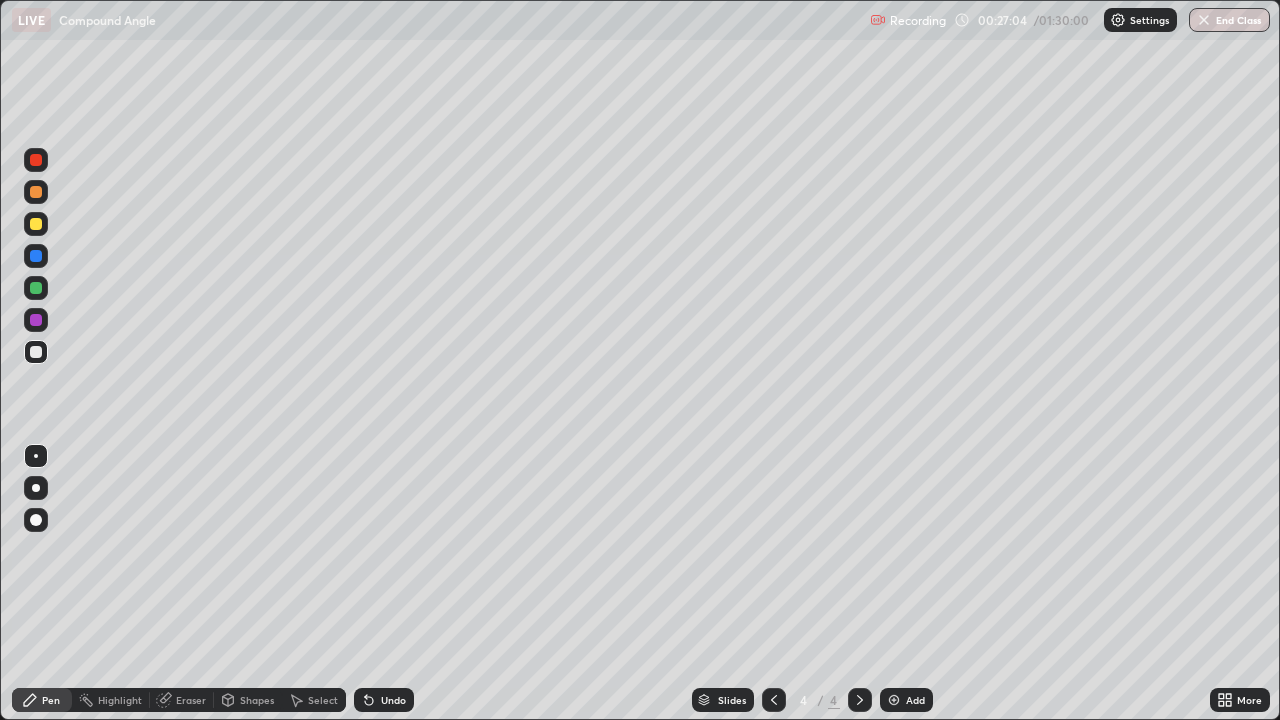 click on "Undo" at bounding box center (393, 700) 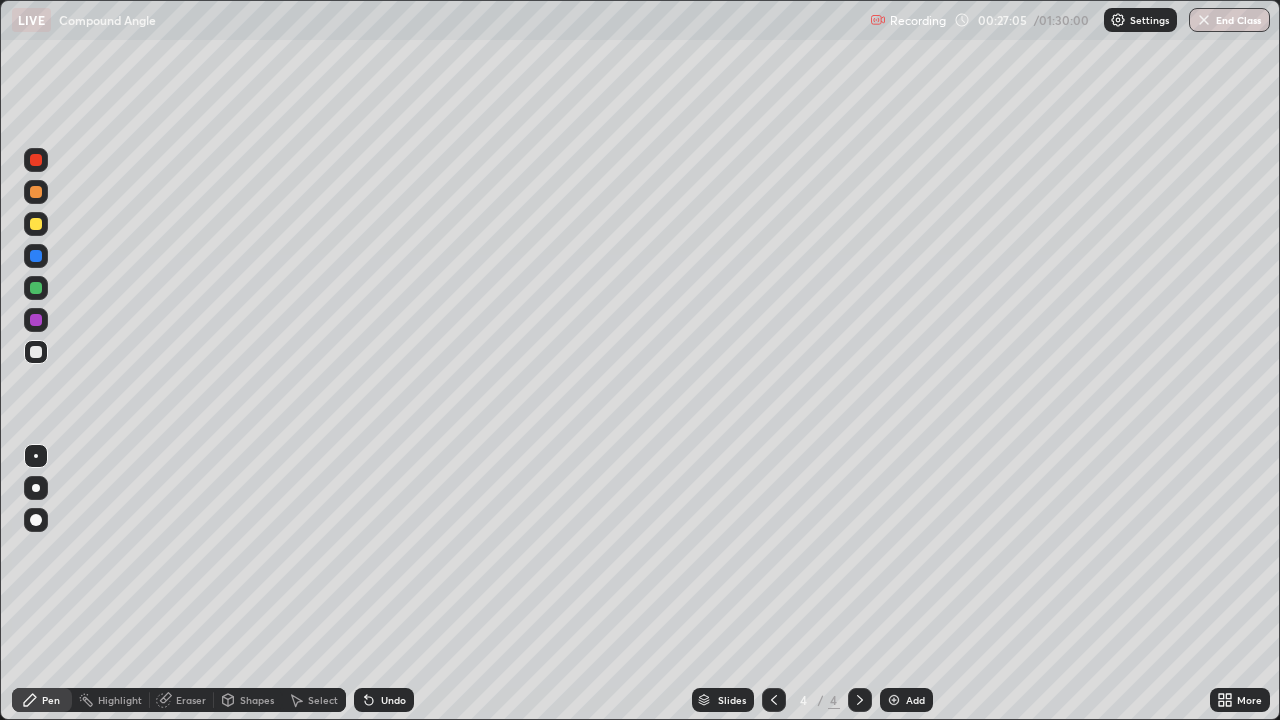 click on "Undo" at bounding box center (384, 700) 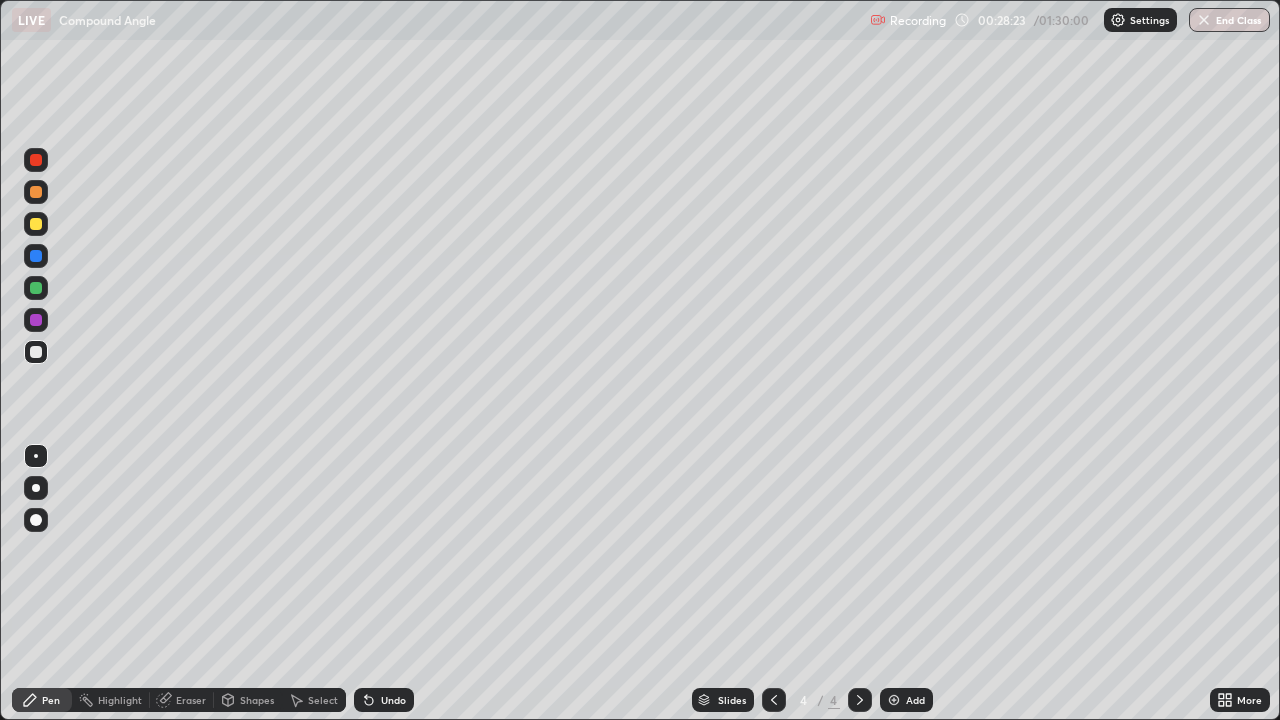 click at bounding box center [36, 320] 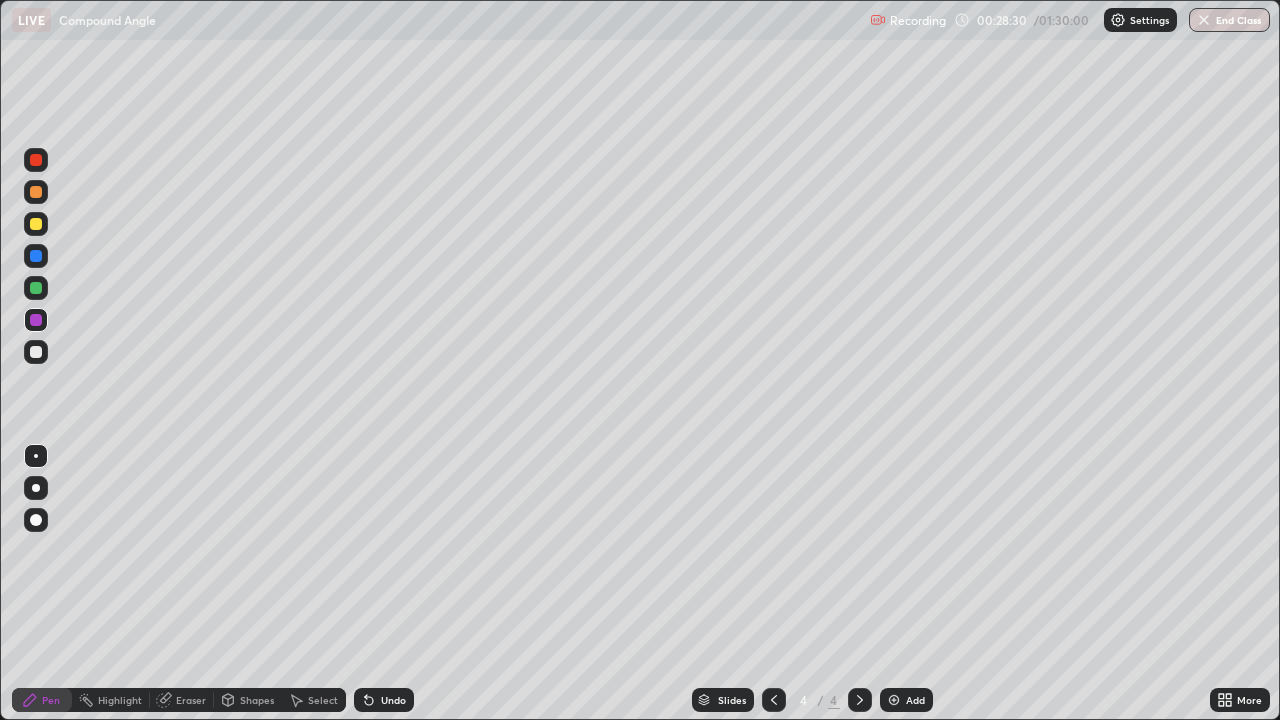 click at bounding box center (36, 352) 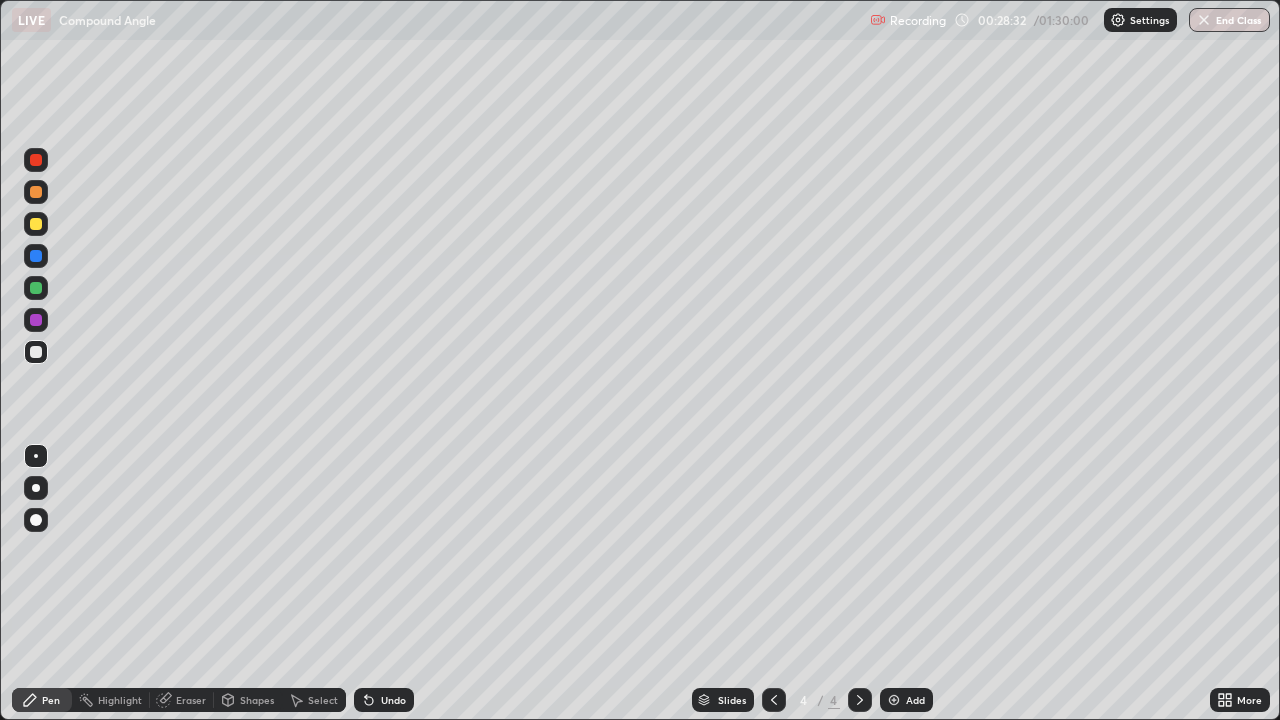 click at bounding box center [36, 288] 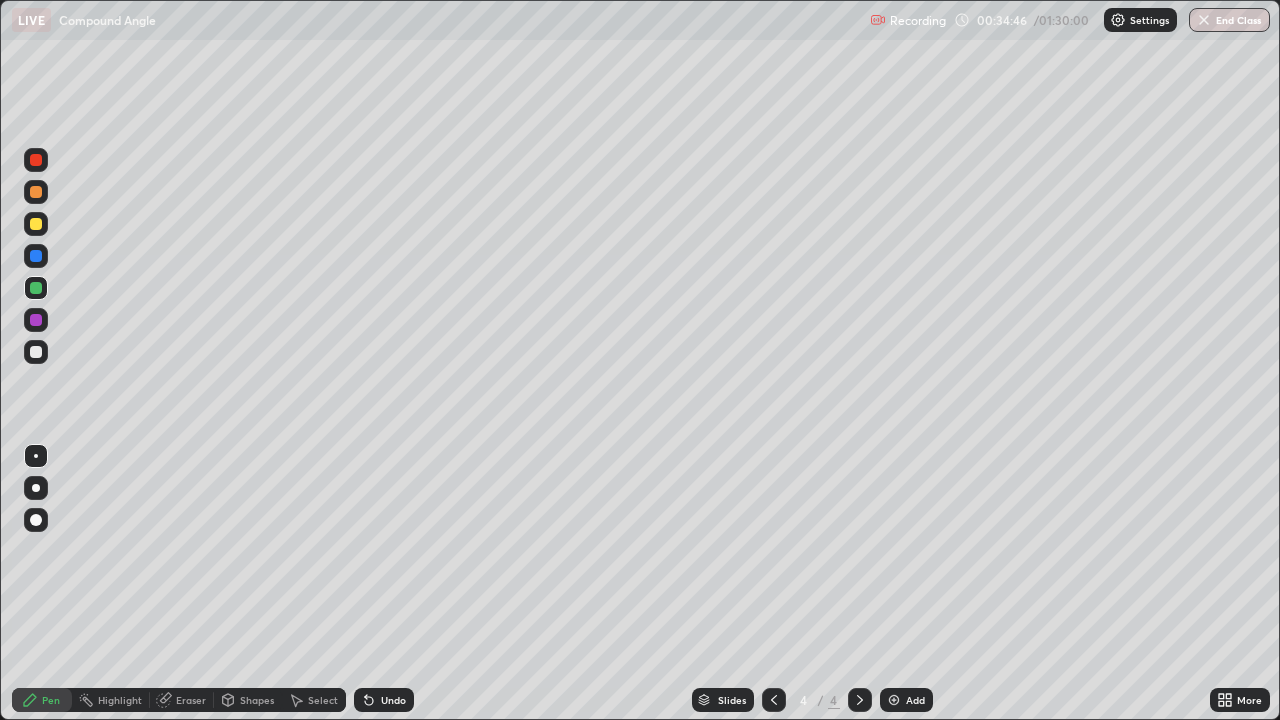 click at bounding box center (774, 700) 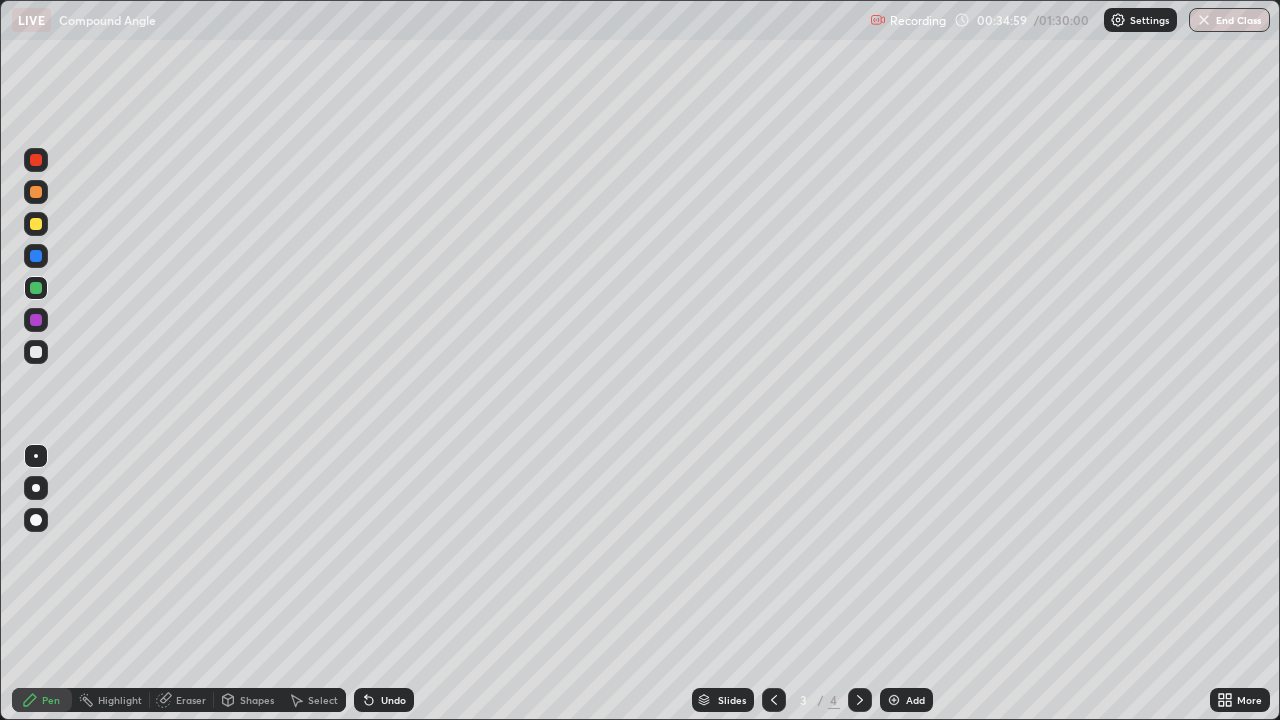click at bounding box center [36, 352] 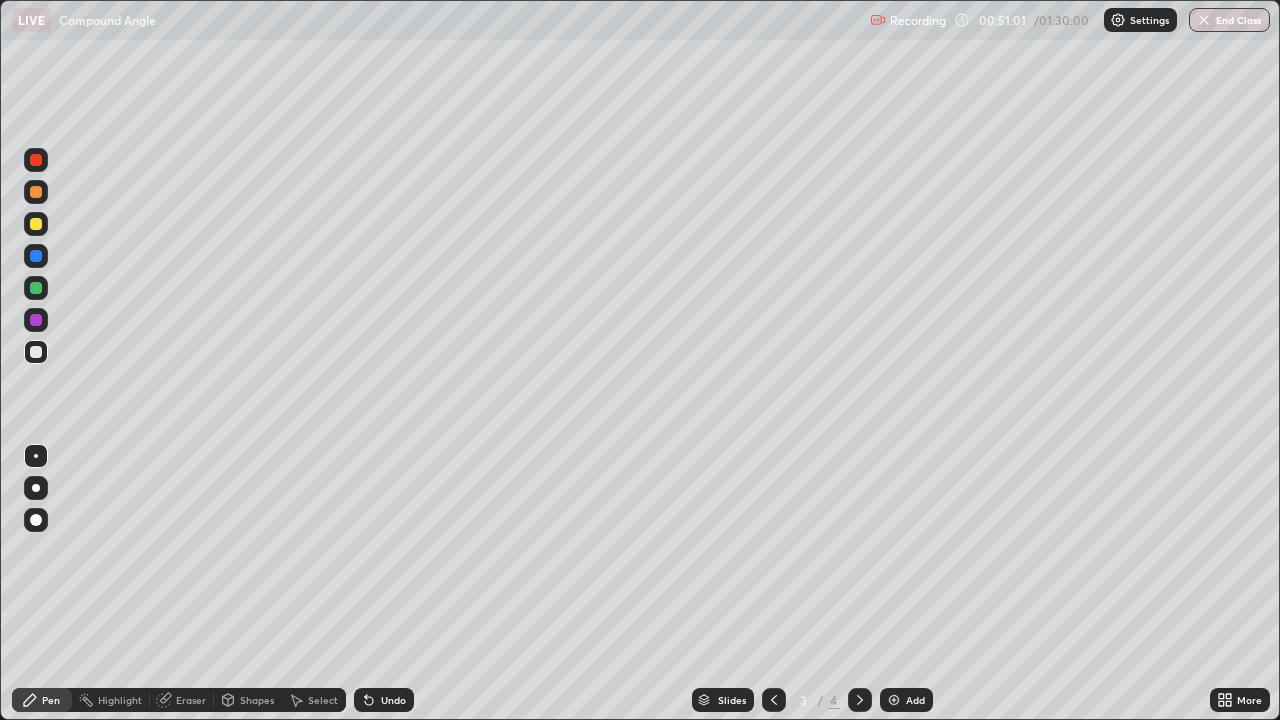 click 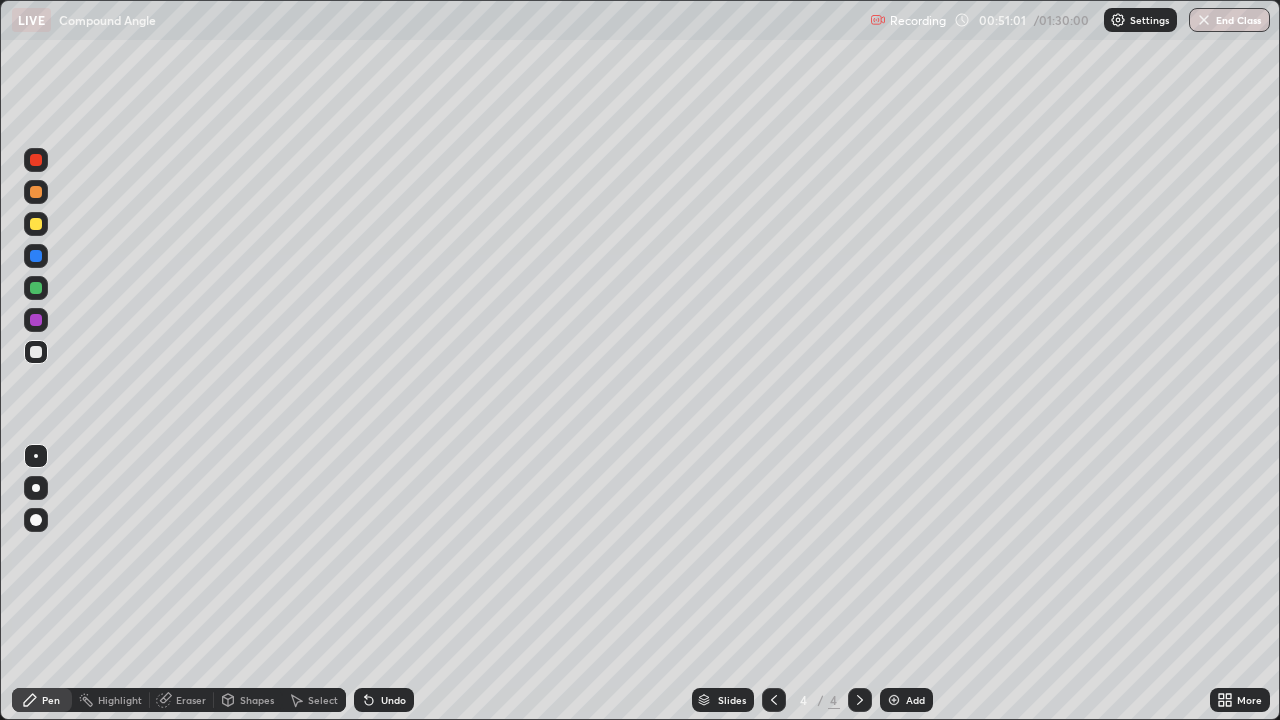 click on "Add" at bounding box center (915, 700) 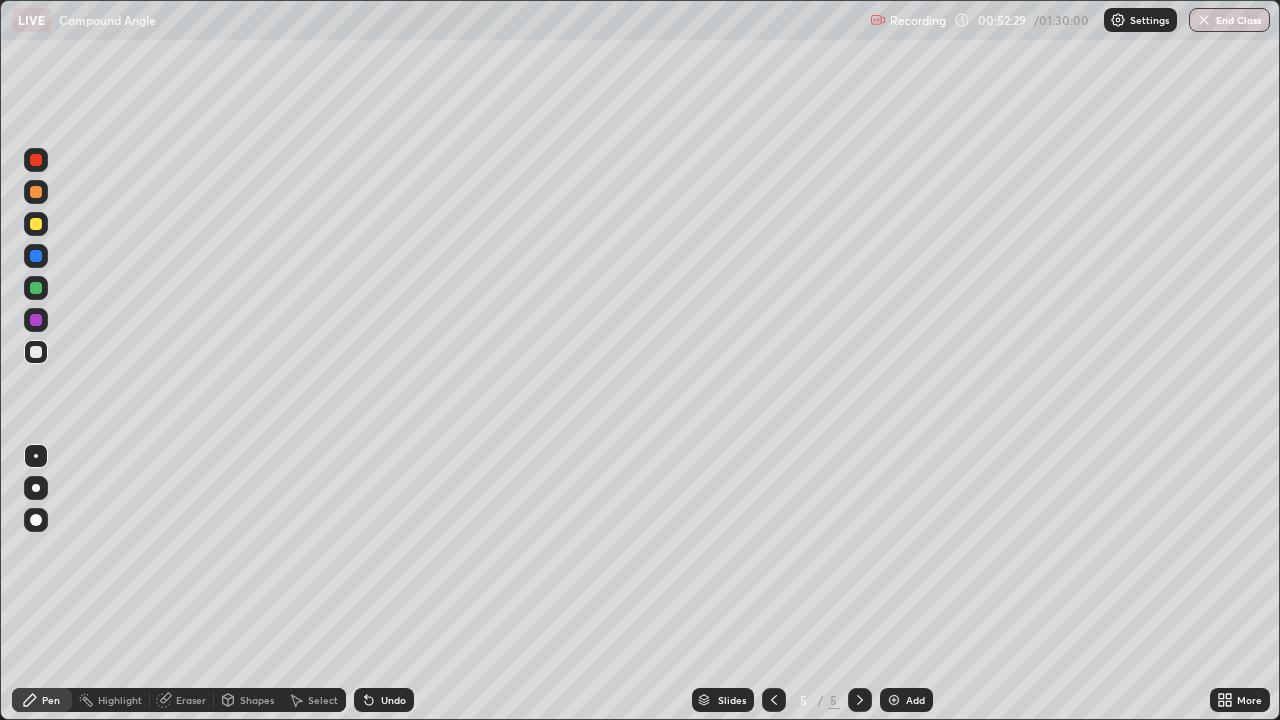 click at bounding box center [36, 320] 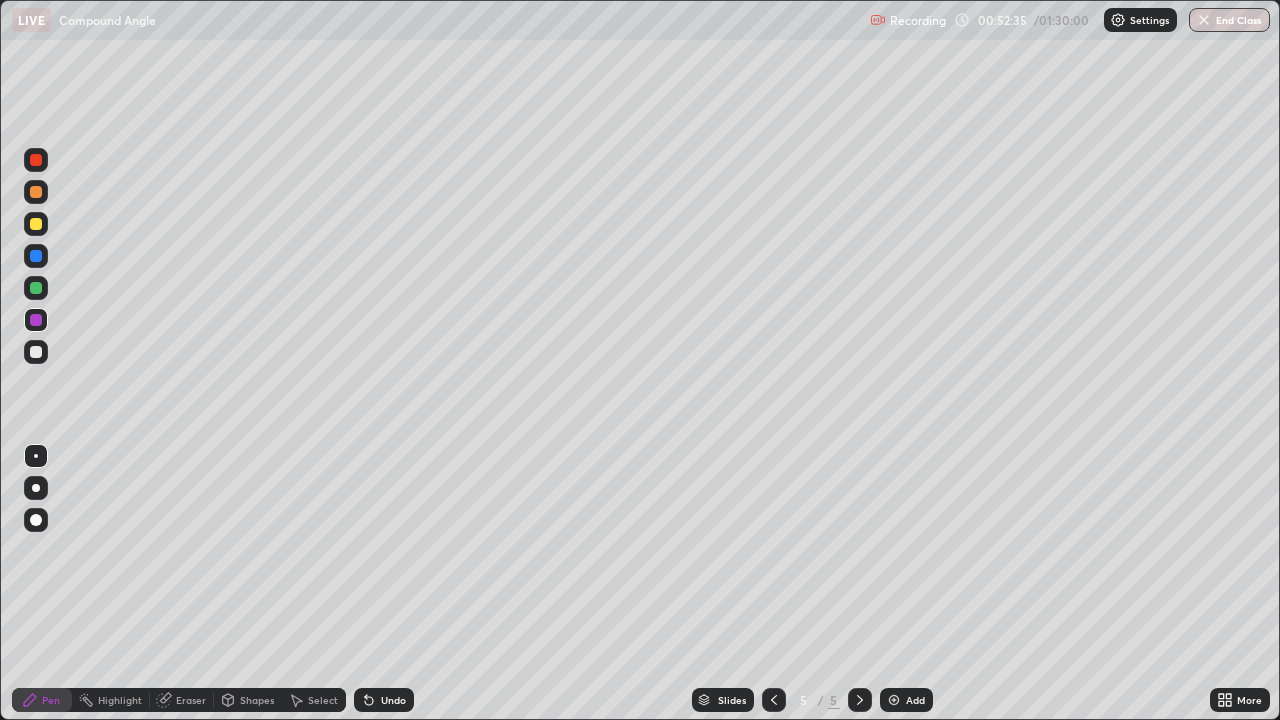 click at bounding box center [36, 352] 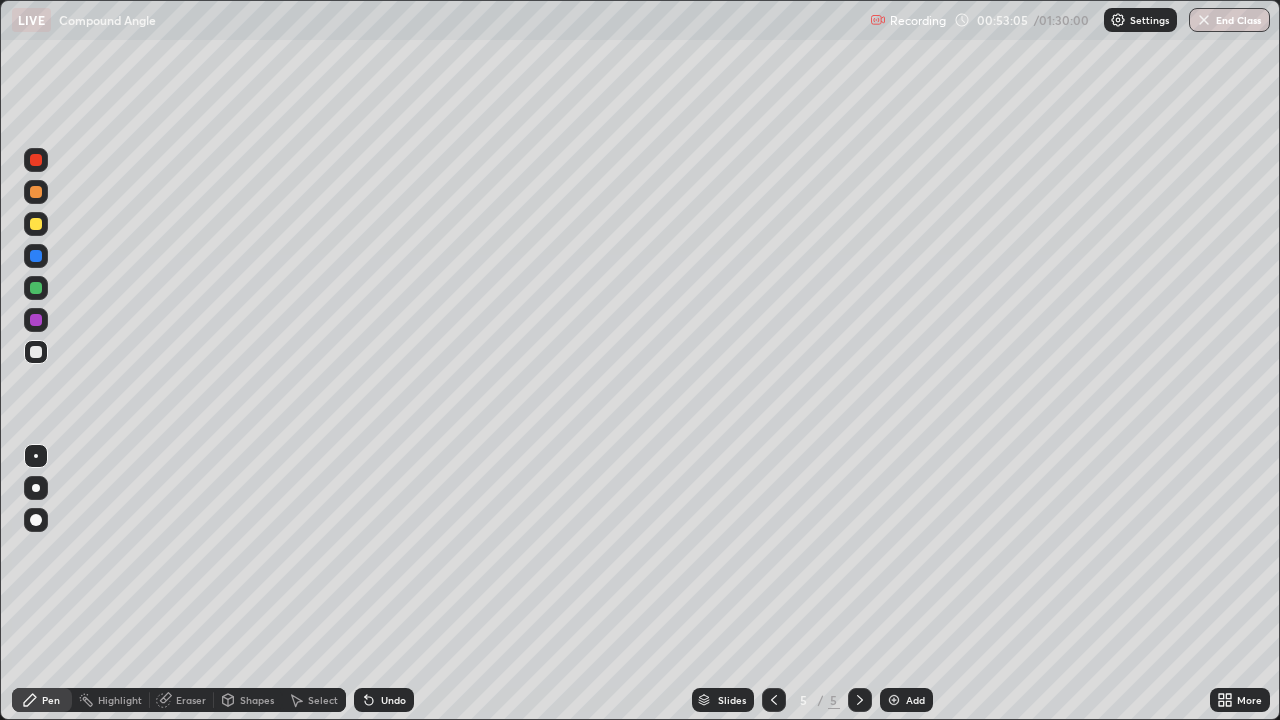 click on "Undo" at bounding box center (393, 700) 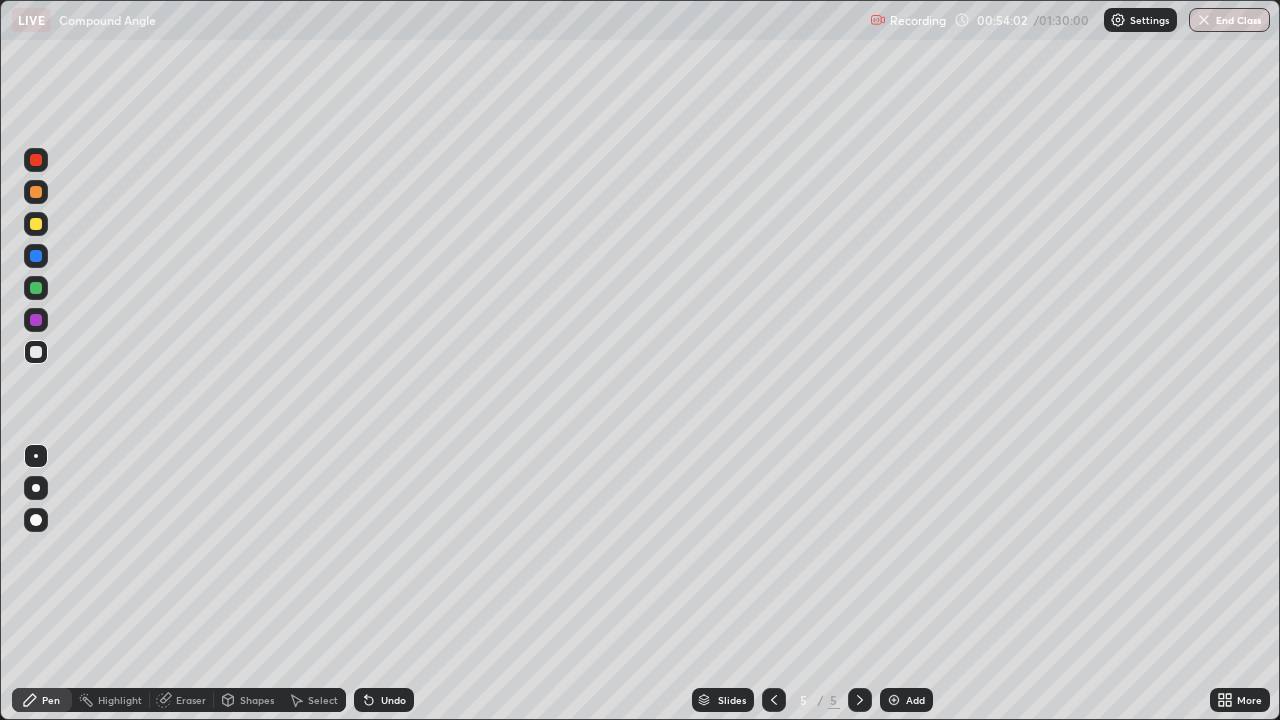 click on "Slides 5 / 5 Add" at bounding box center (812, 700) 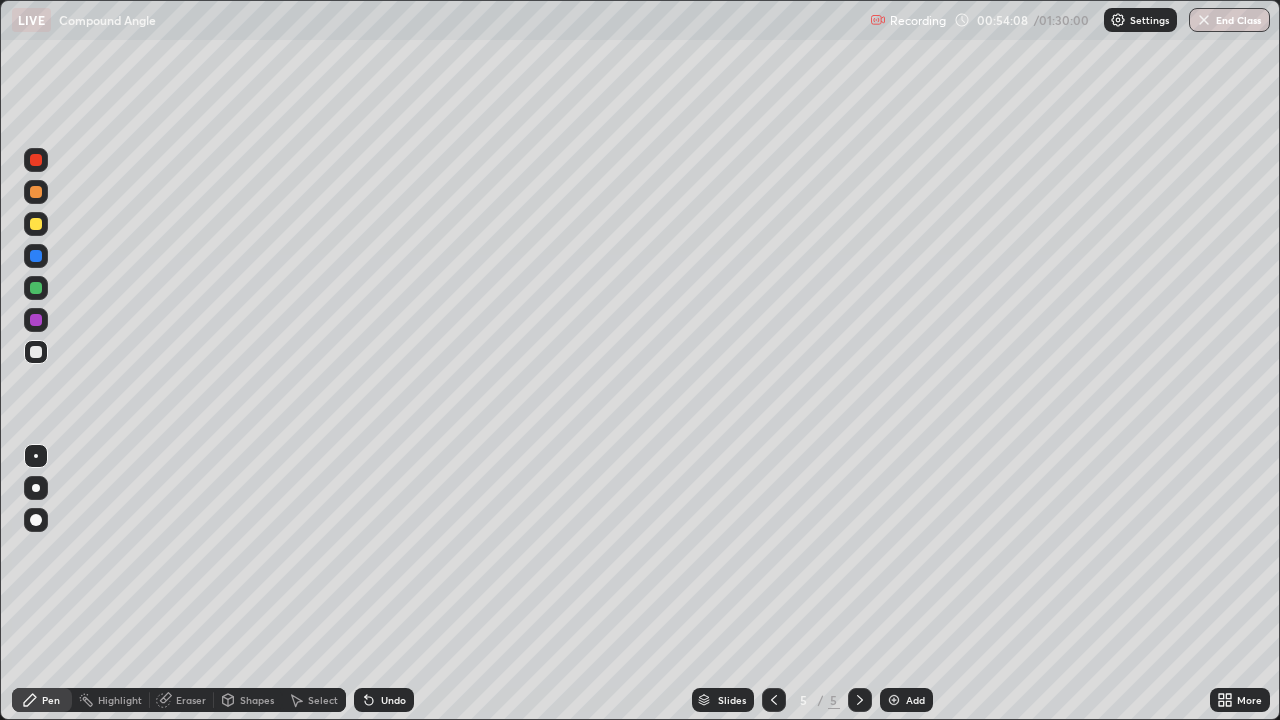 click at bounding box center [36, 224] 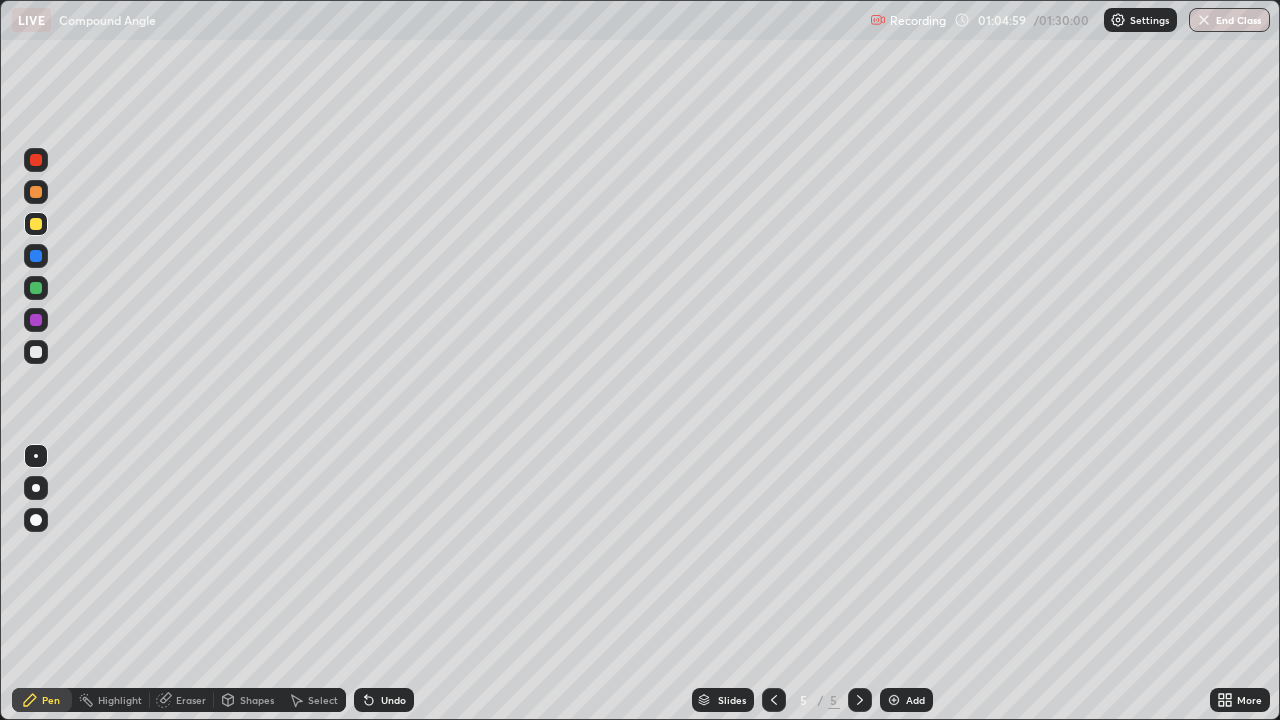 click 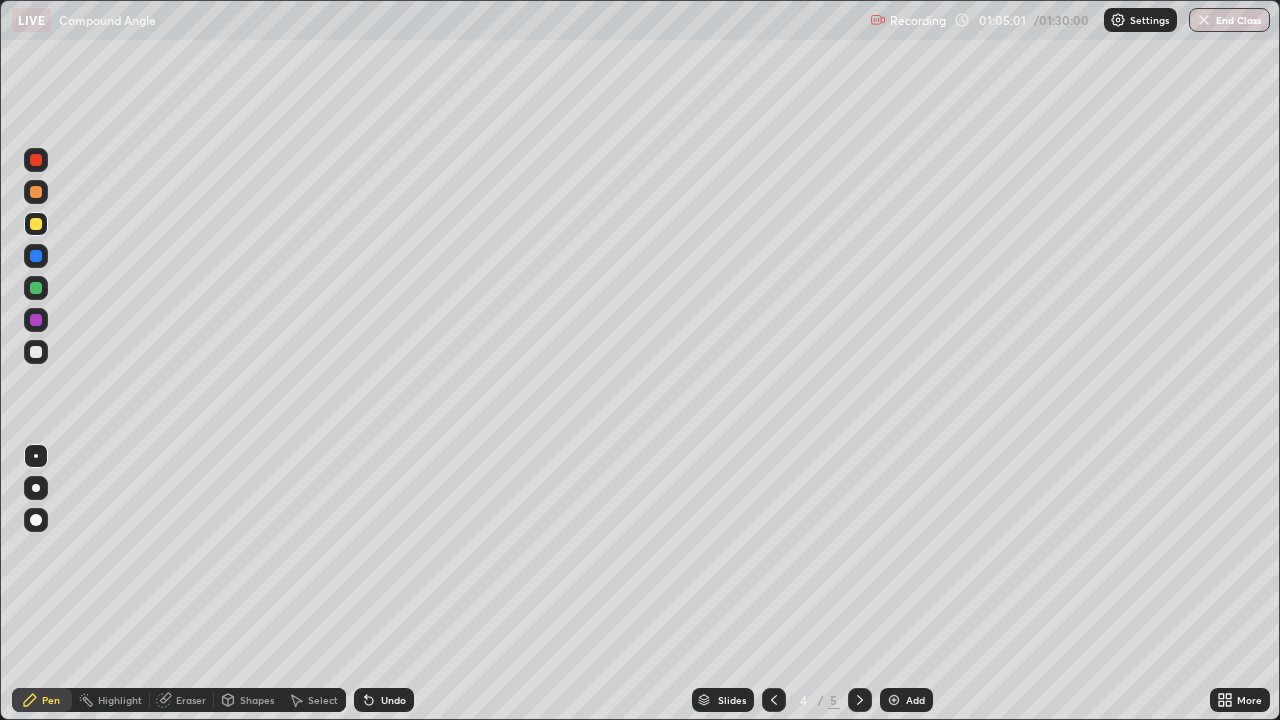click 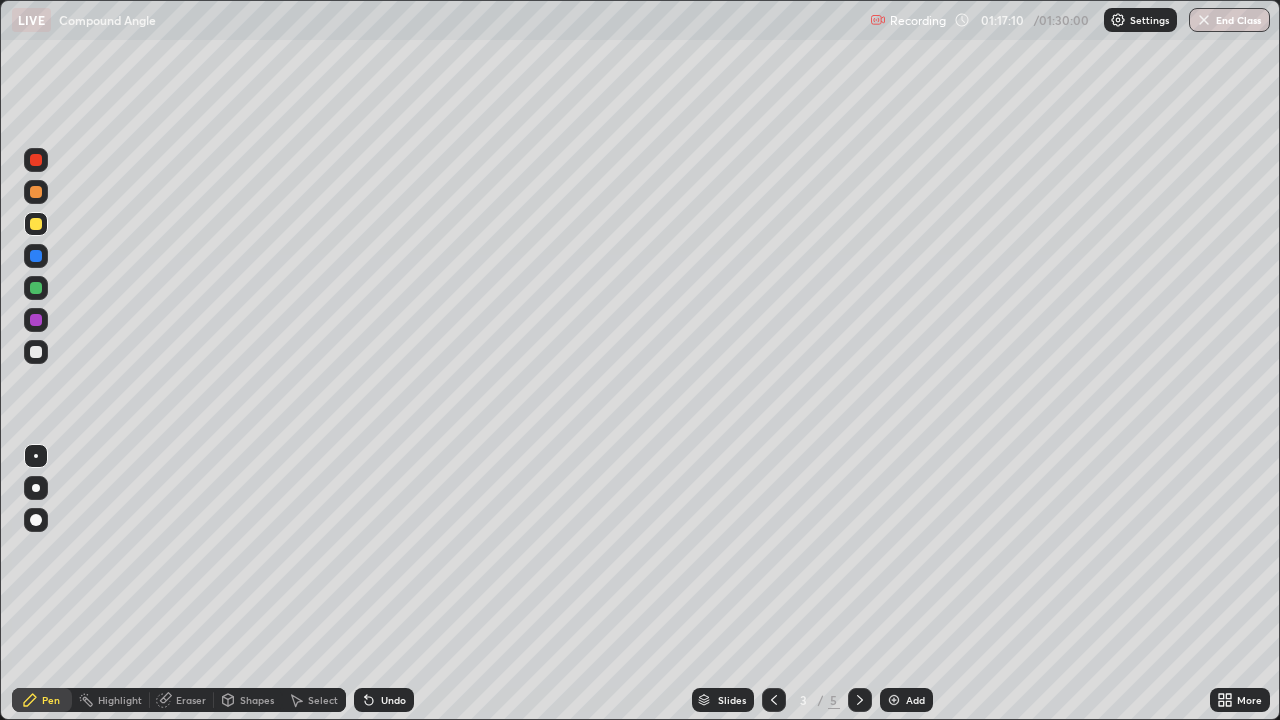 click 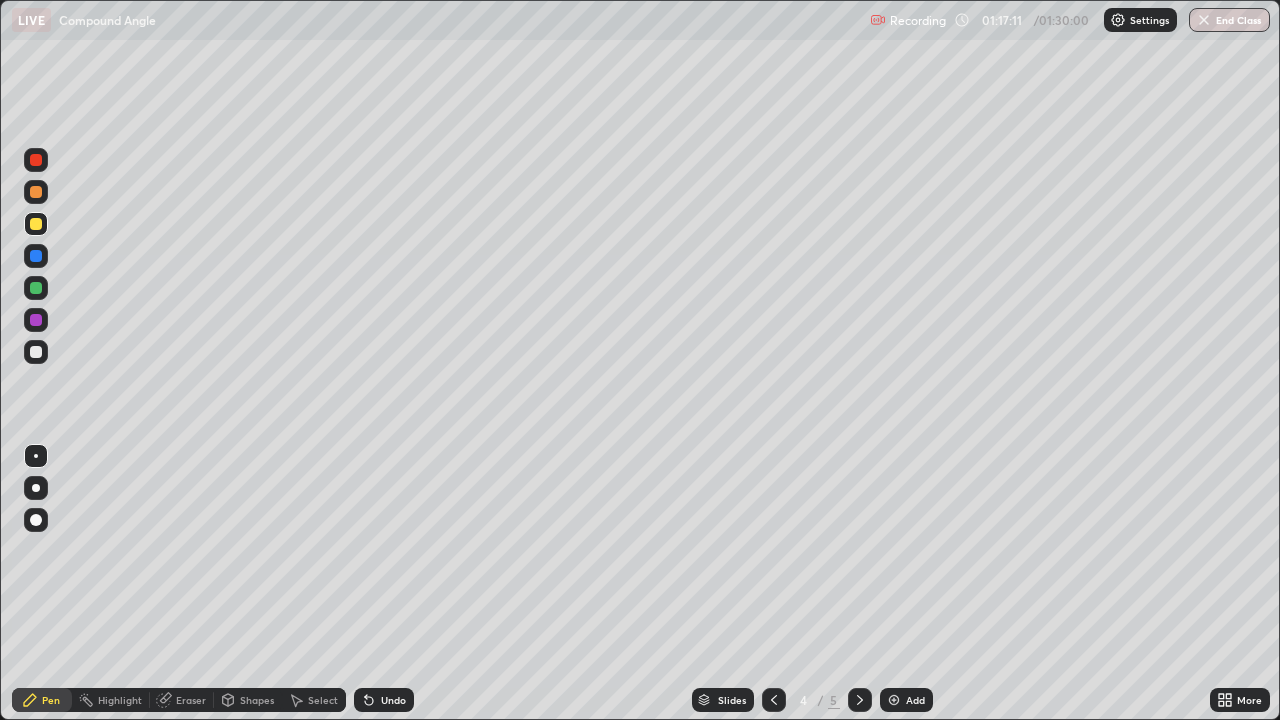 click 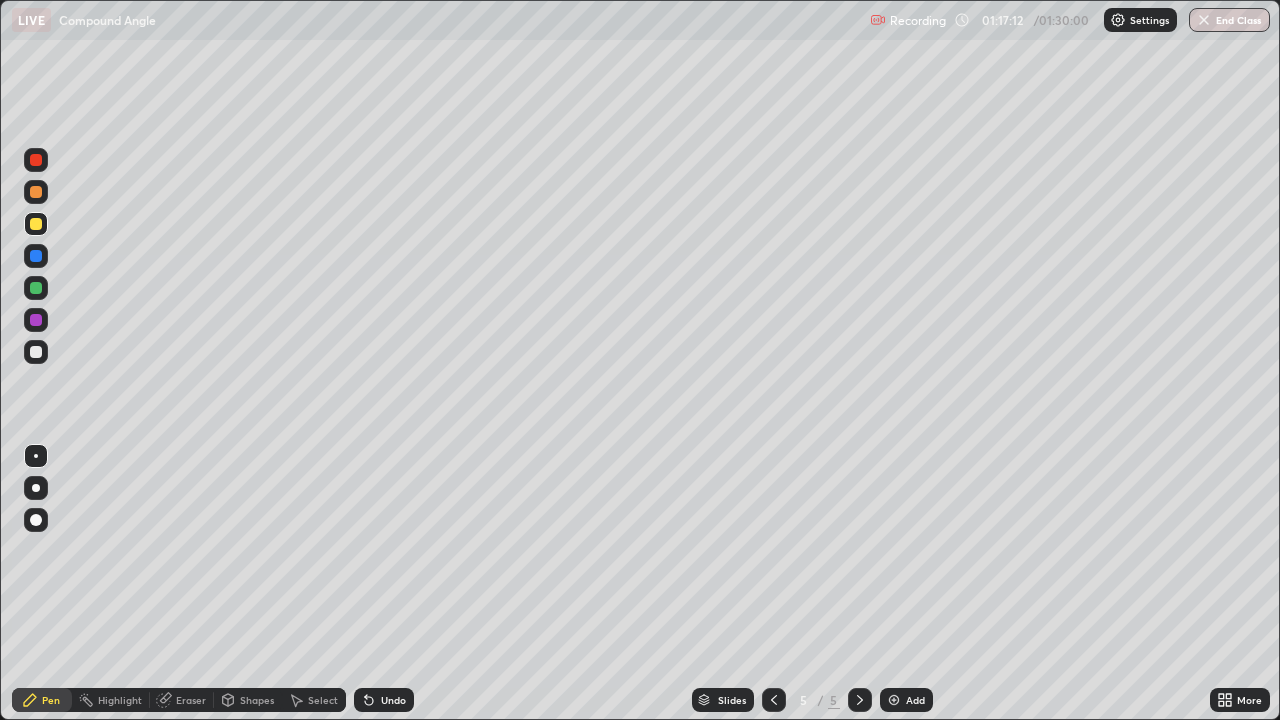click on "Add" at bounding box center (915, 700) 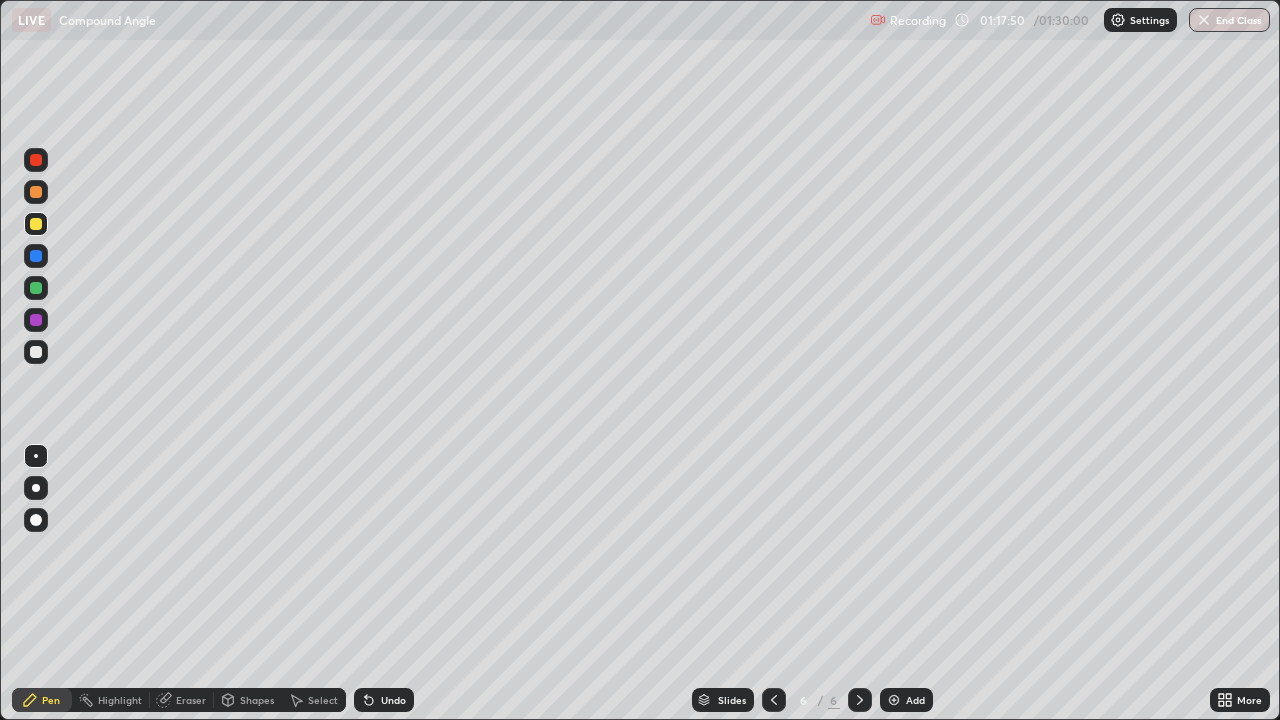 click at bounding box center (36, 352) 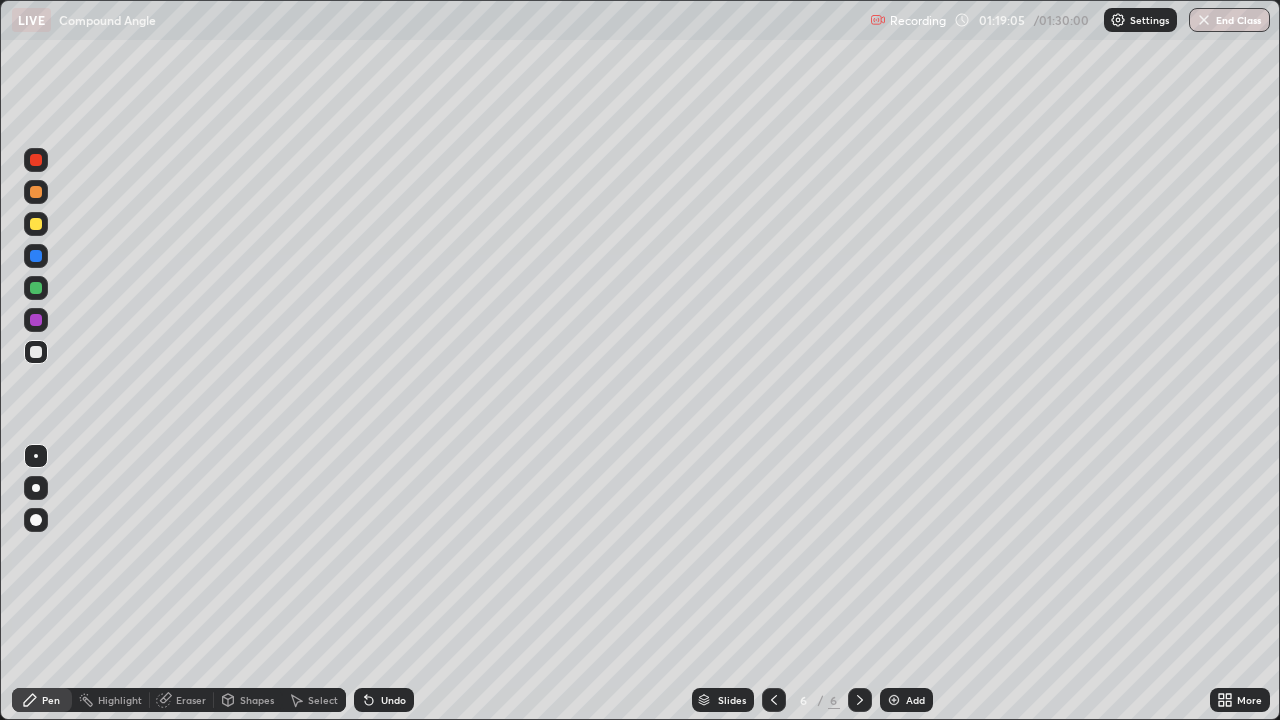 click at bounding box center [36, 224] 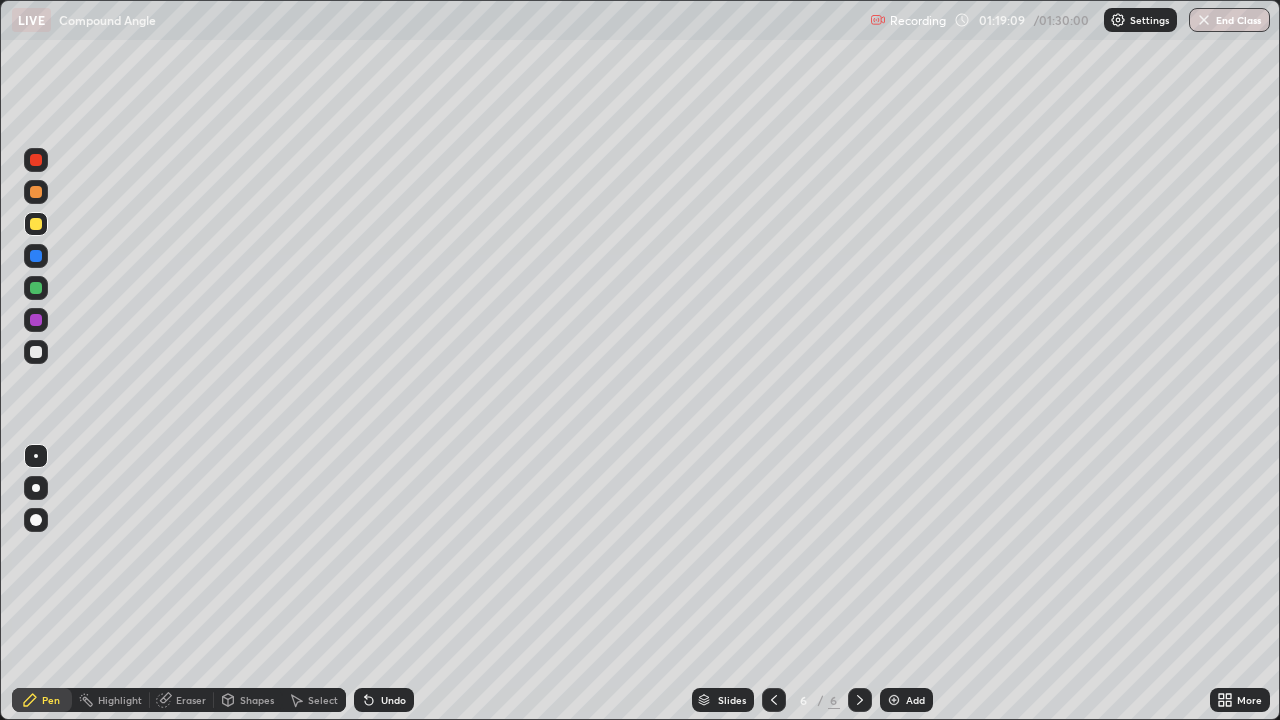 click at bounding box center [36, 288] 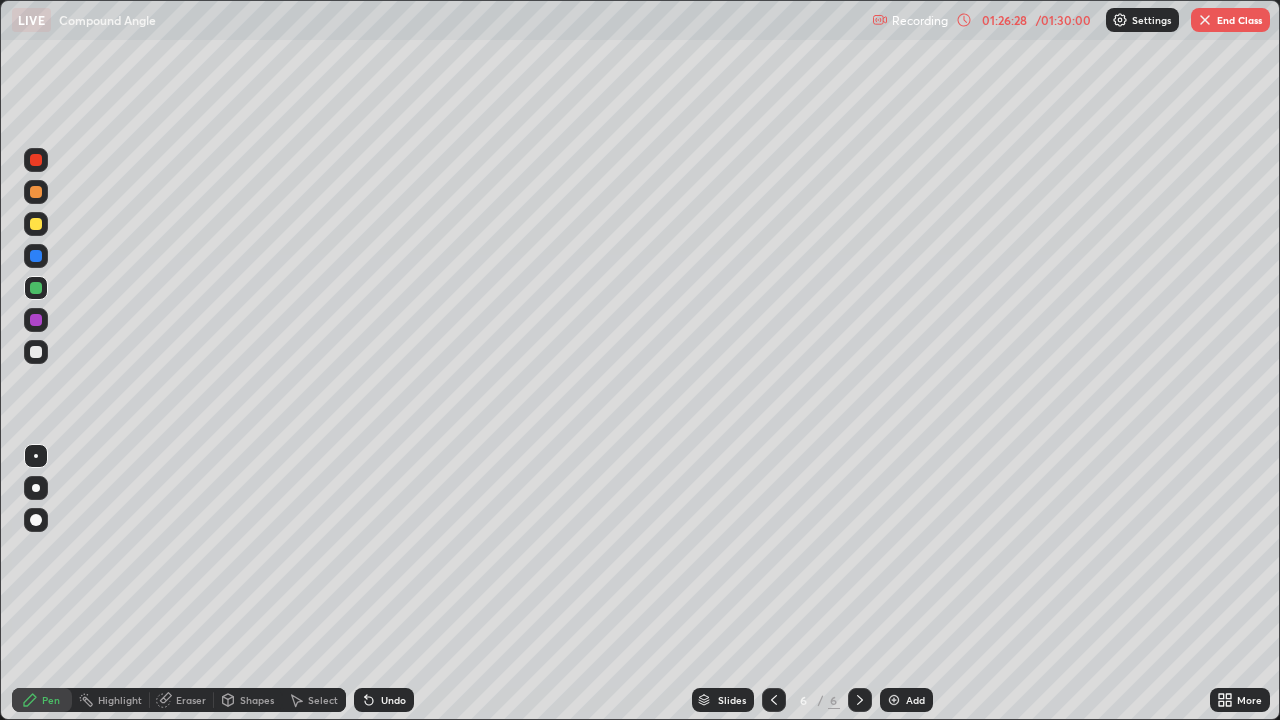 click on "End Class" at bounding box center [1230, 20] 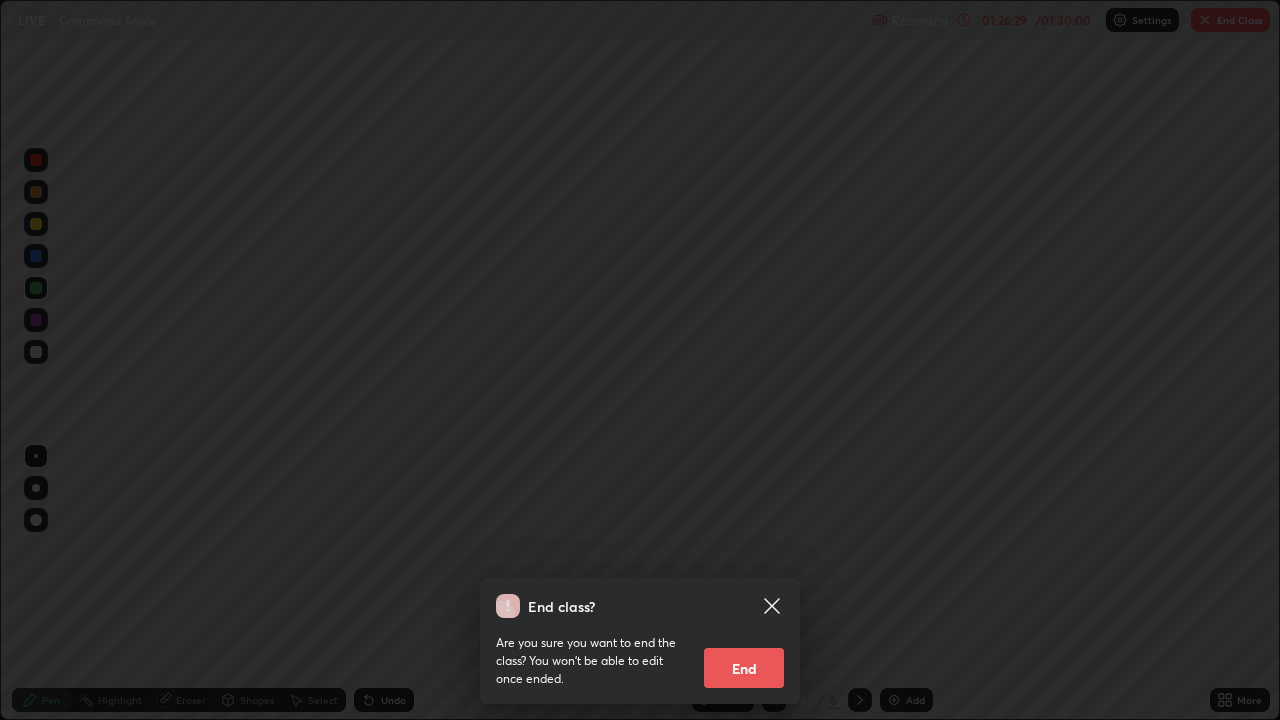 click on "End" at bounding box center (744, 668) 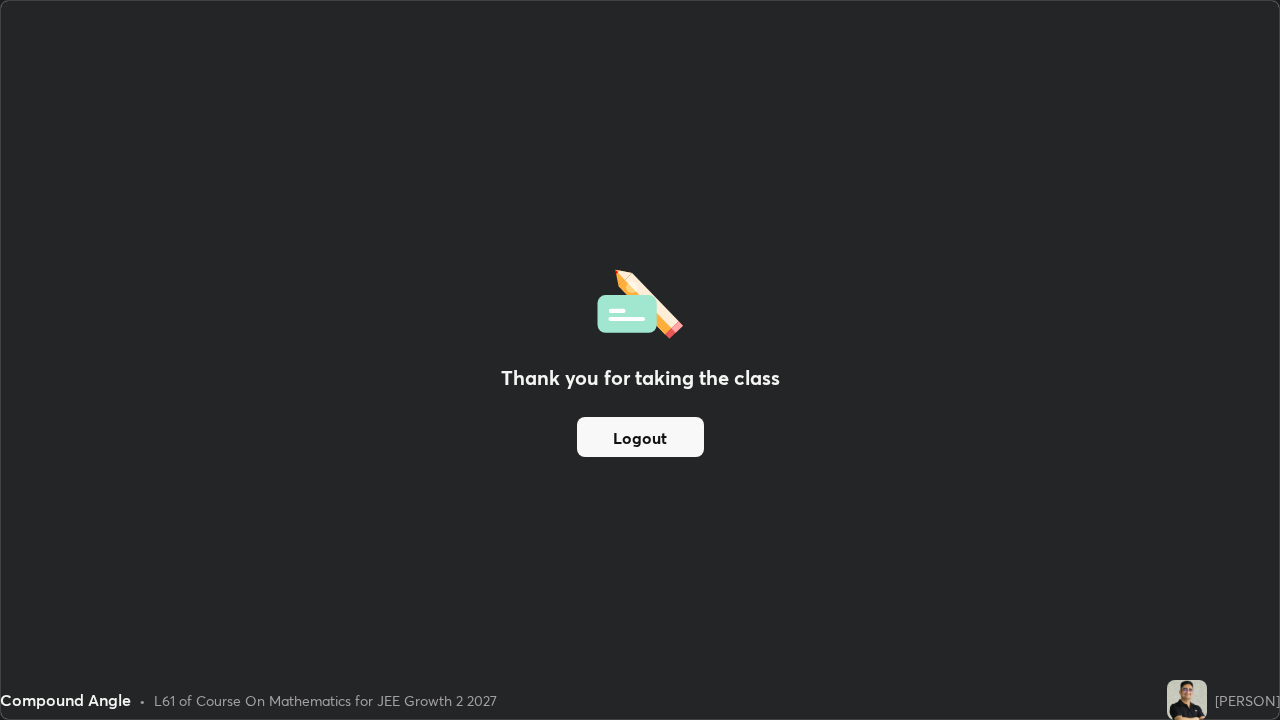 click on "Logout" at bounding box center (640, 437) 